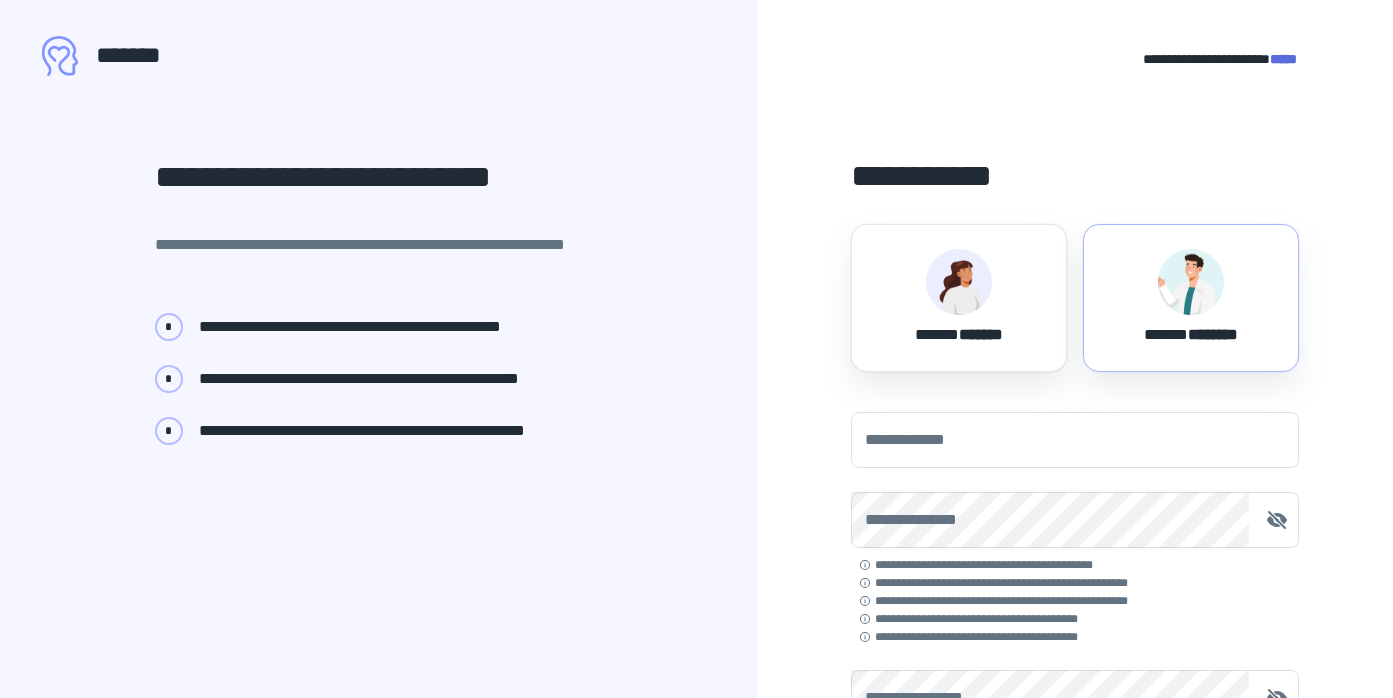 scroll, scrollTop: 0, scrollLeft: 0, axis: both 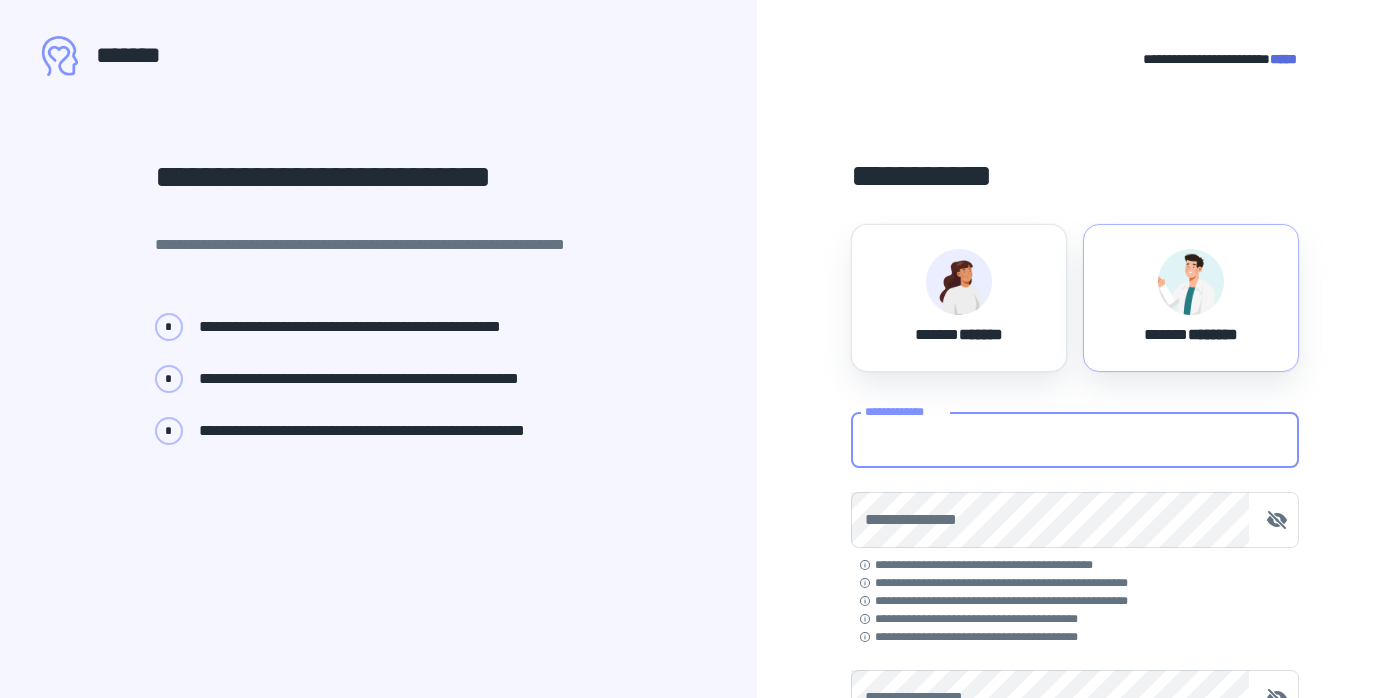 click on "**********" at bounding box center [1075, 440] 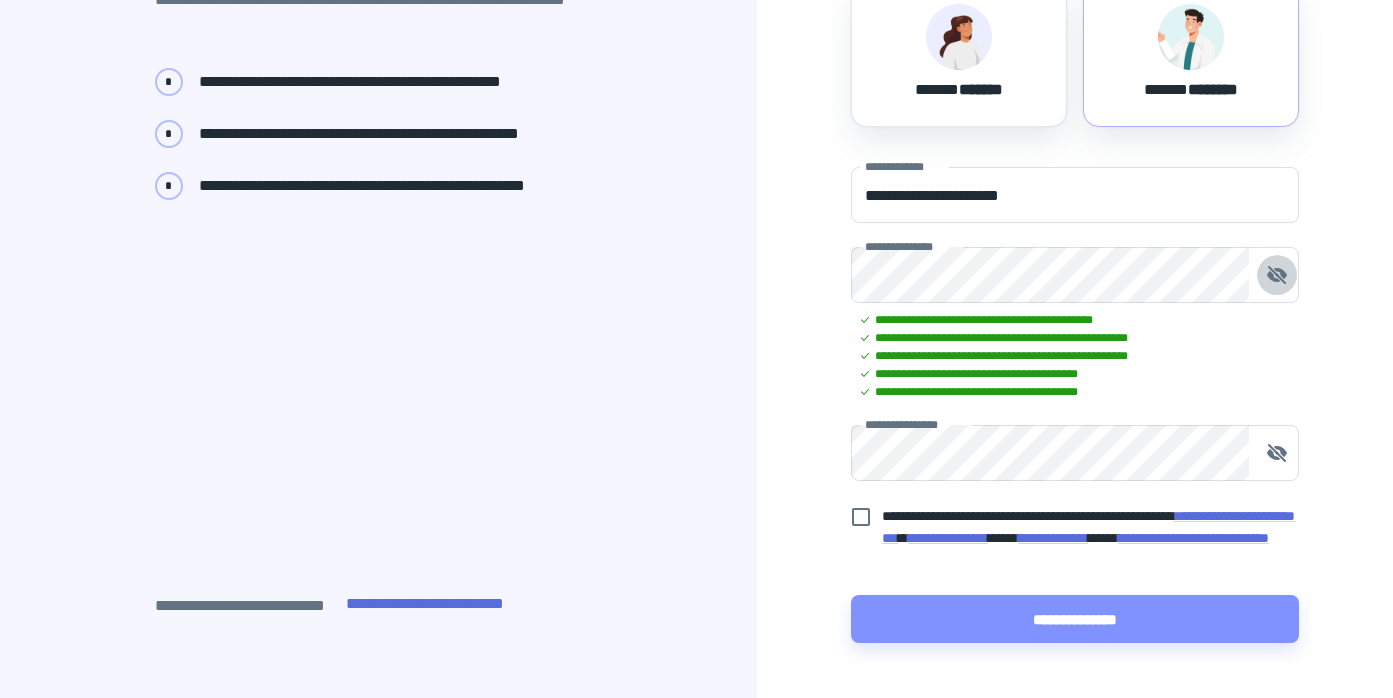 scroll, scrollTop: 274, scrollLeft: 0, axis: vertical 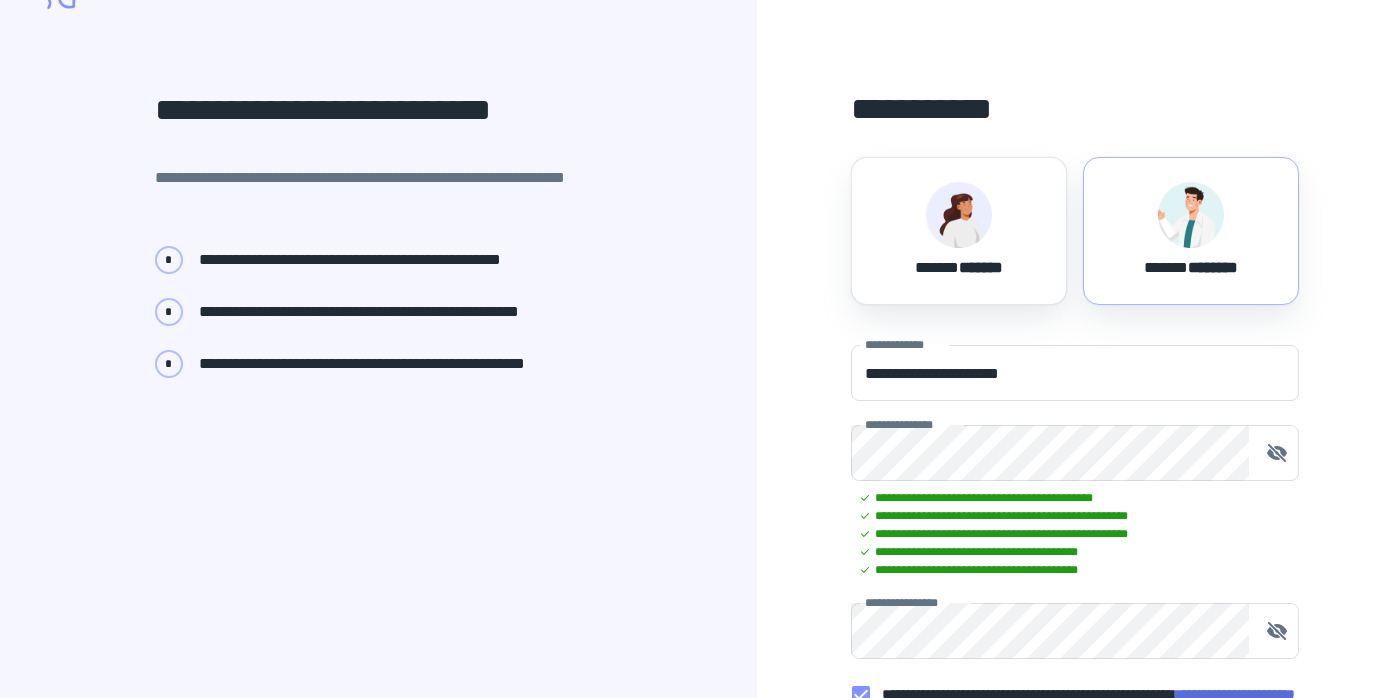 click on "******   ********" at bounding box center [1191, 231] 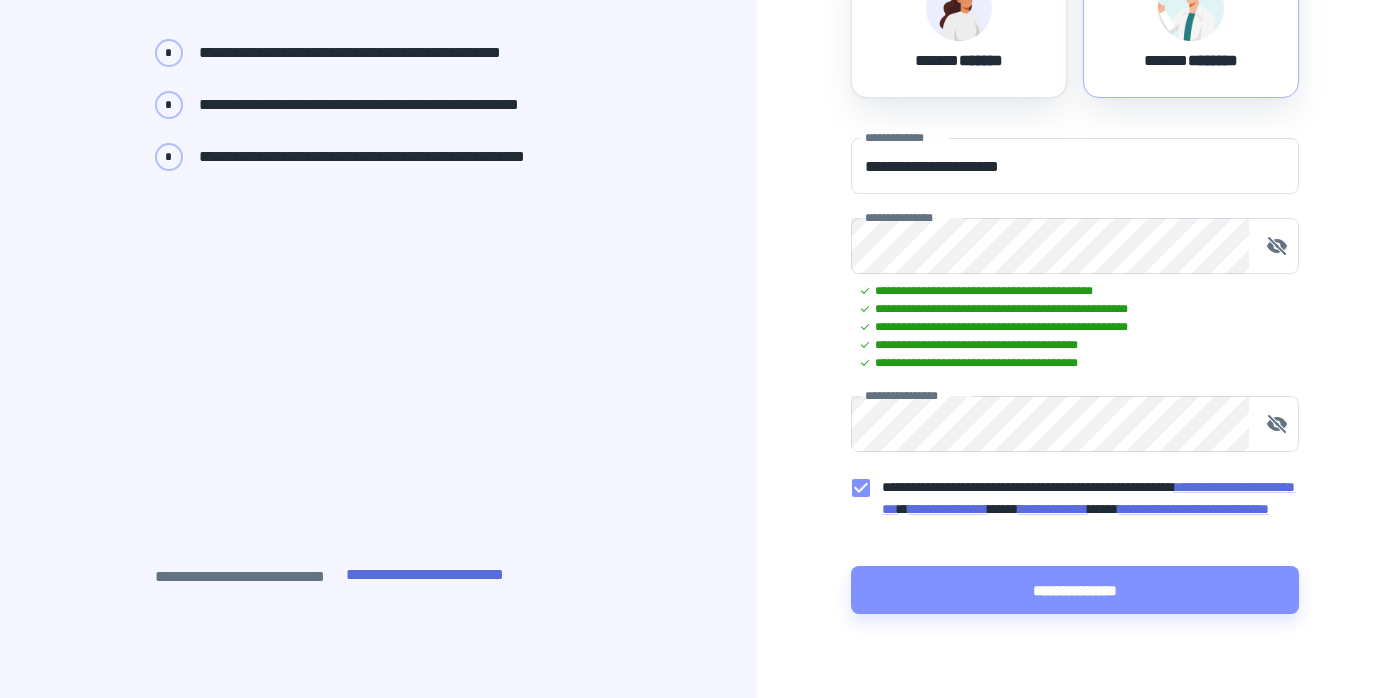 scroll, scrollTop: 276, scrollLeft: 0, axis: vertical 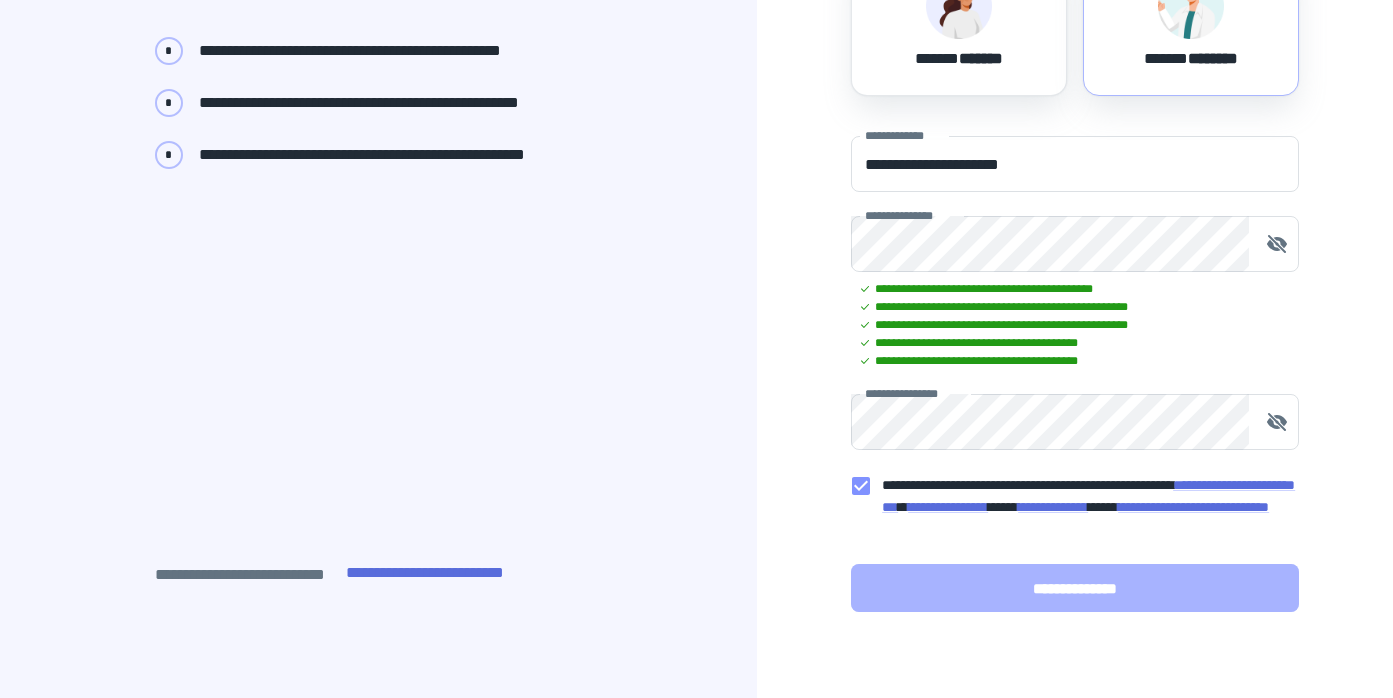 click on "**********" at bounding box center [1075, 588] 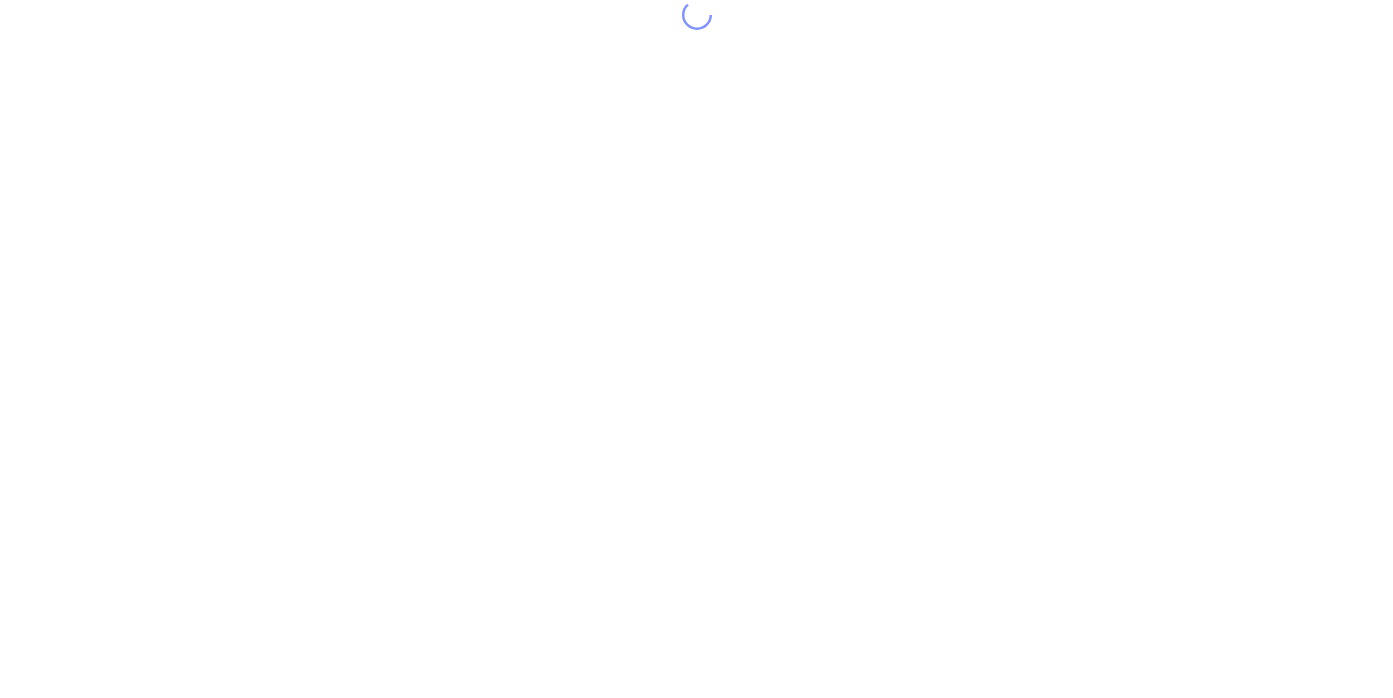 scroll, scrollTop: 0, scrollLeft: 0, axis: both 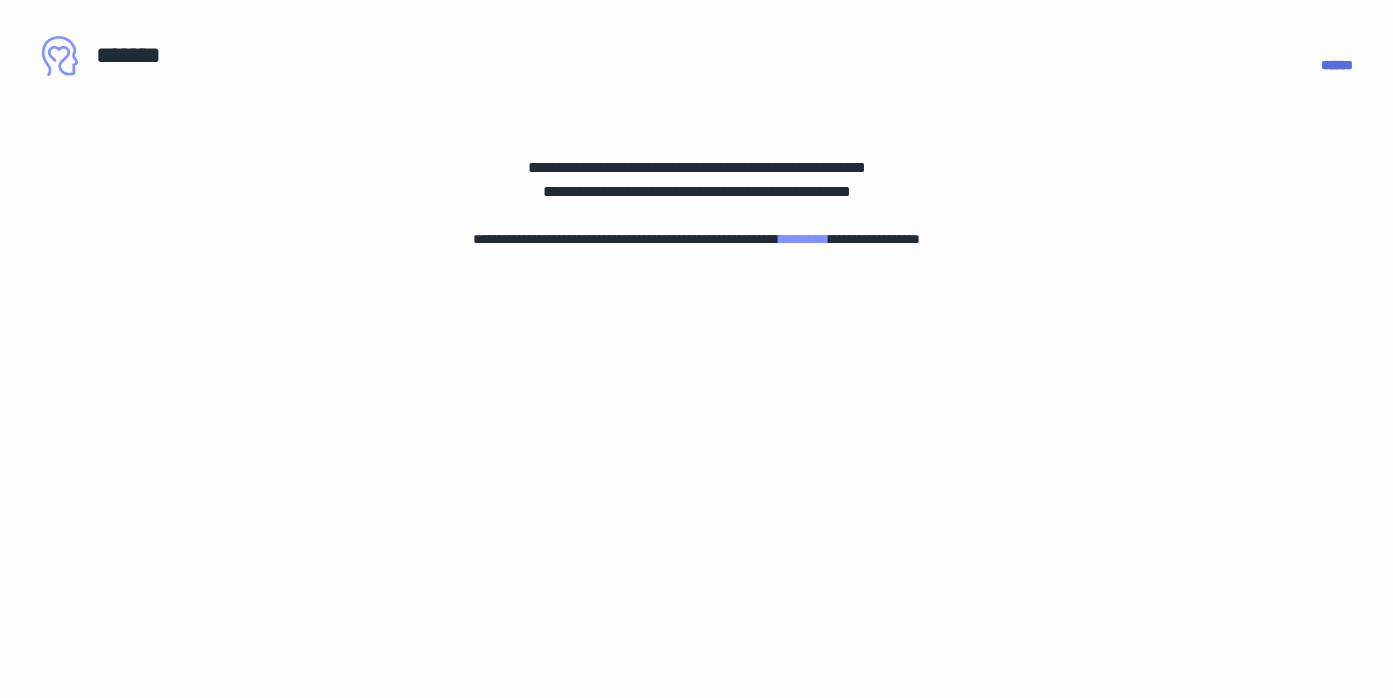 click on "**********" at bounding box center (696, 349) 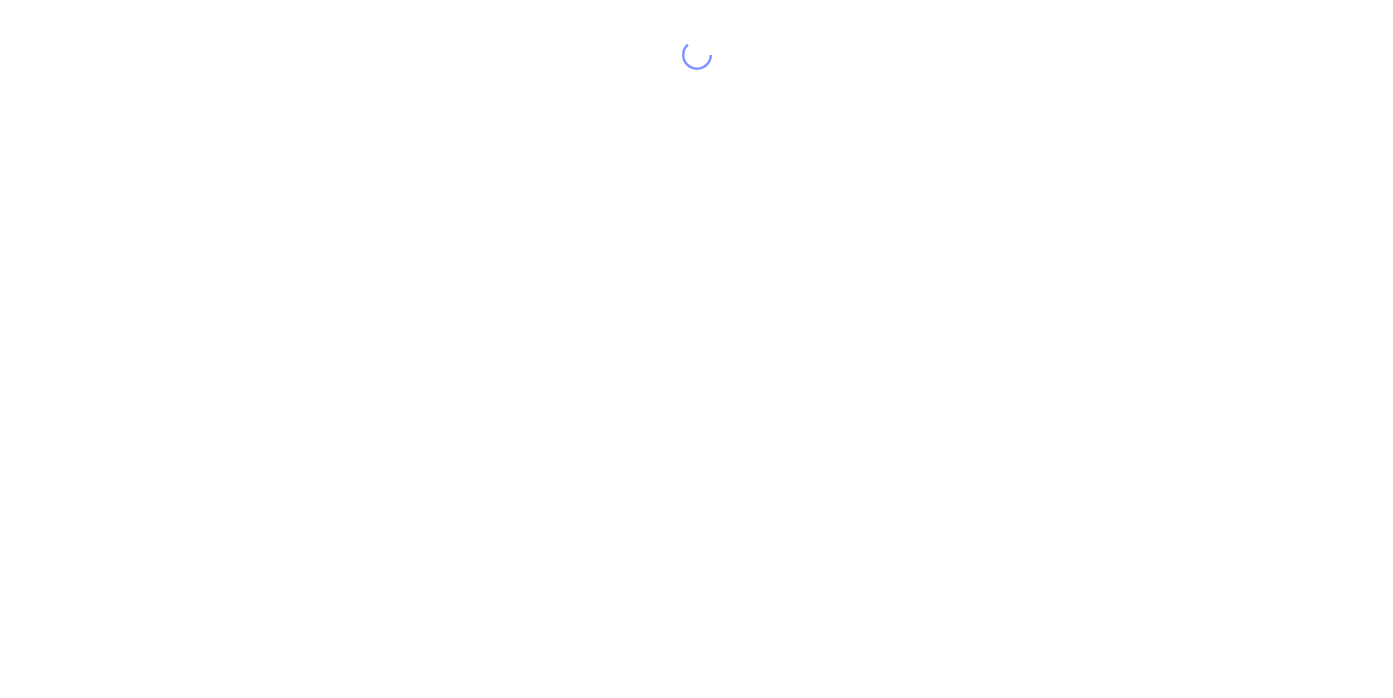 scroll, scrollTop: 0, scrollLeft: 0, axis: both 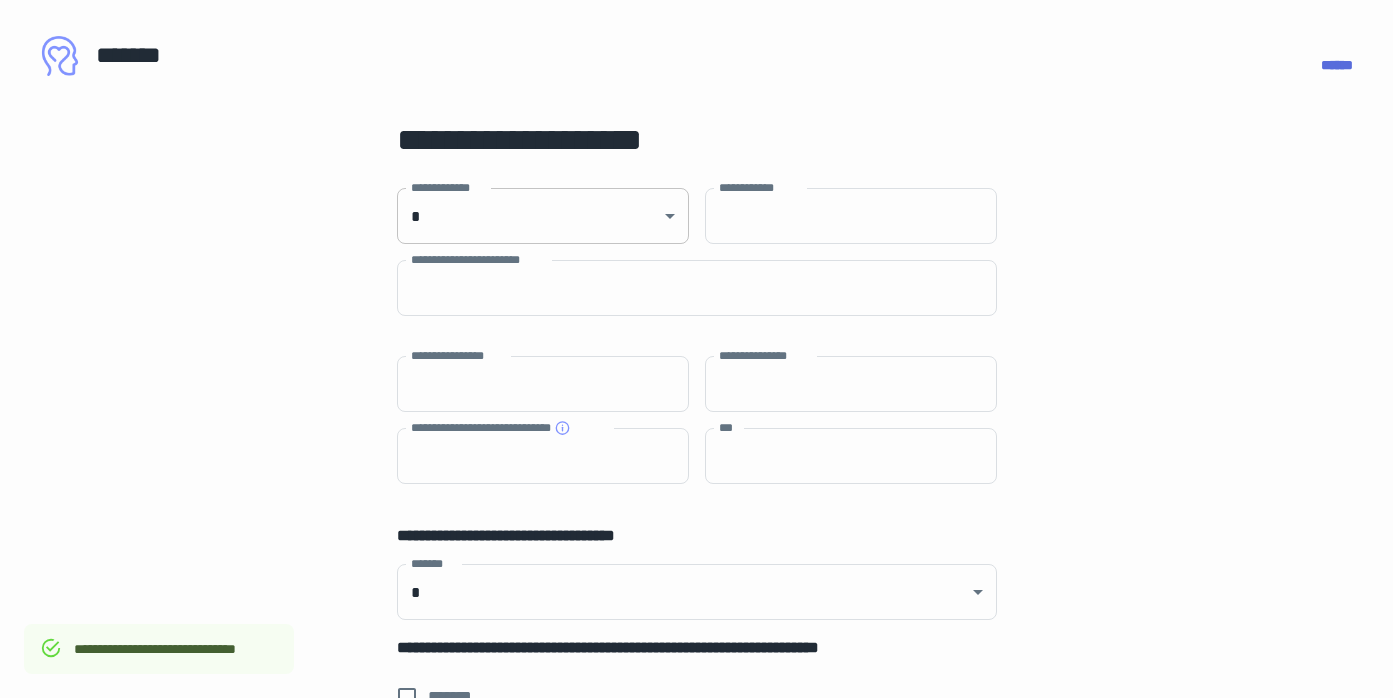 click on "**********" at bounding box center [696, 349] 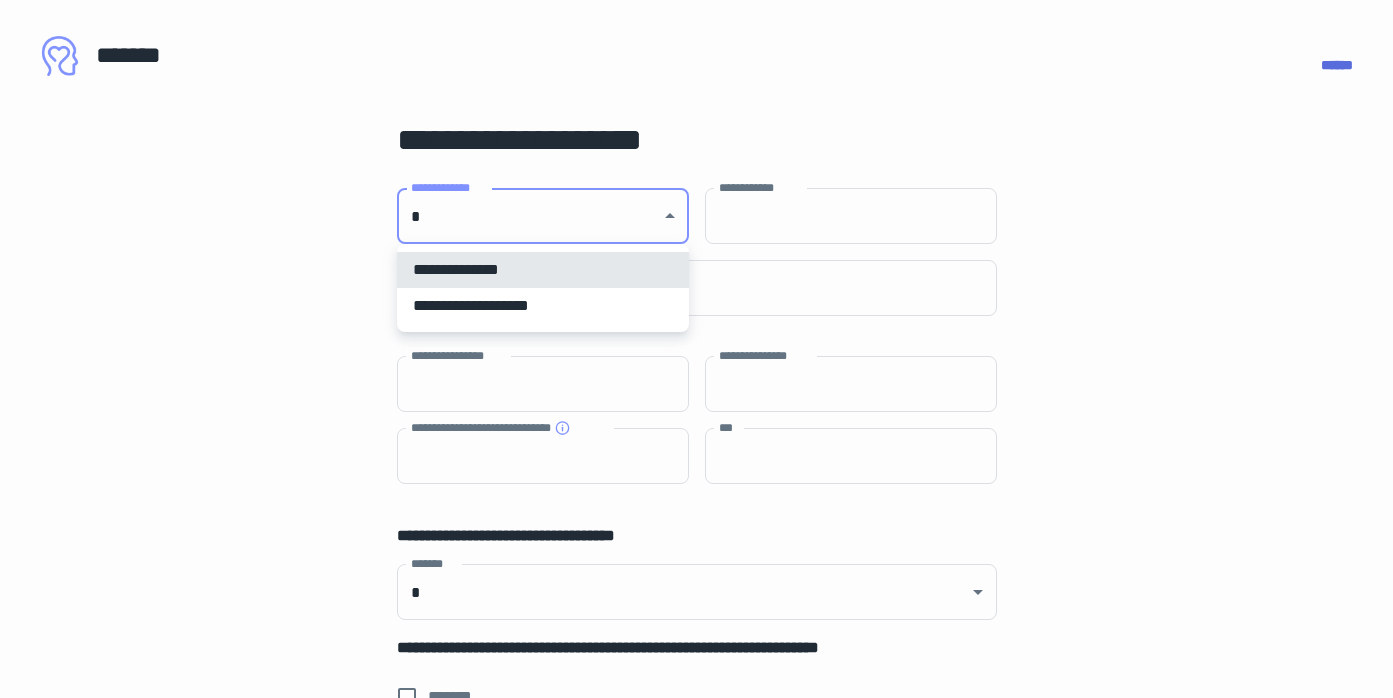 click on "**********" at bounding box center (543, 306) 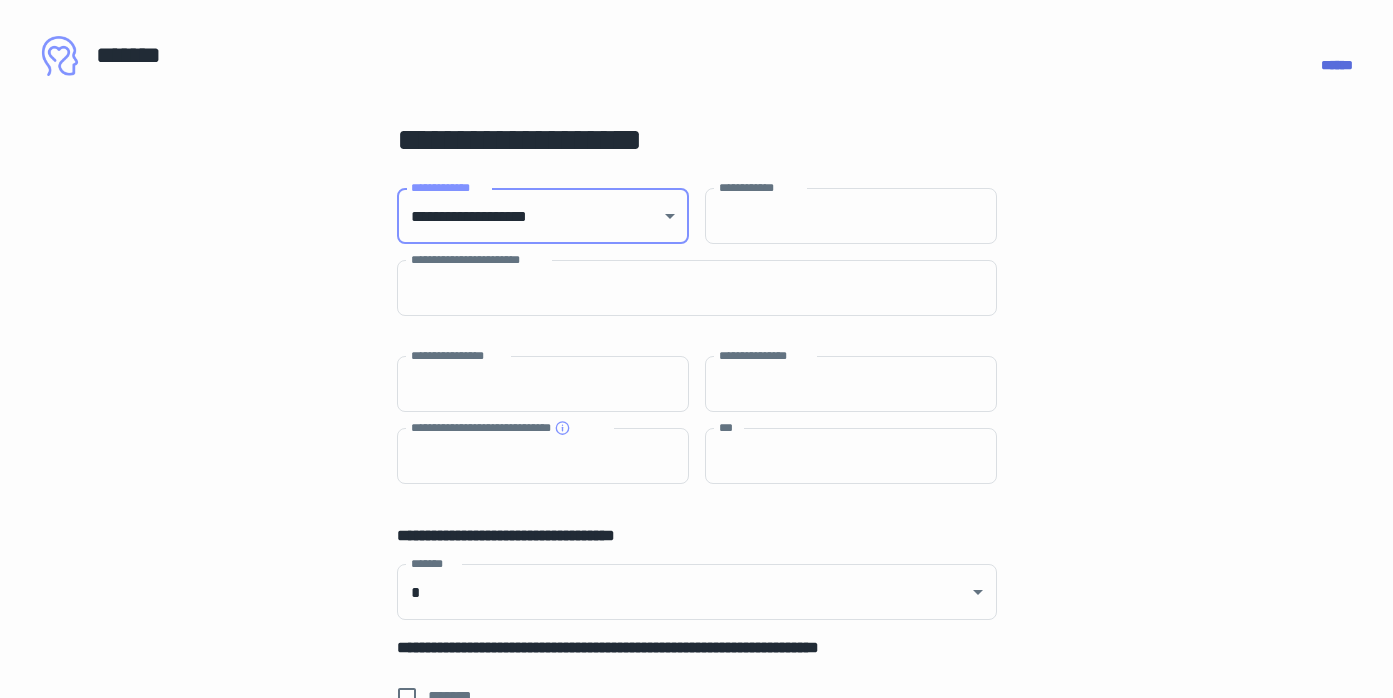 type on "**********" 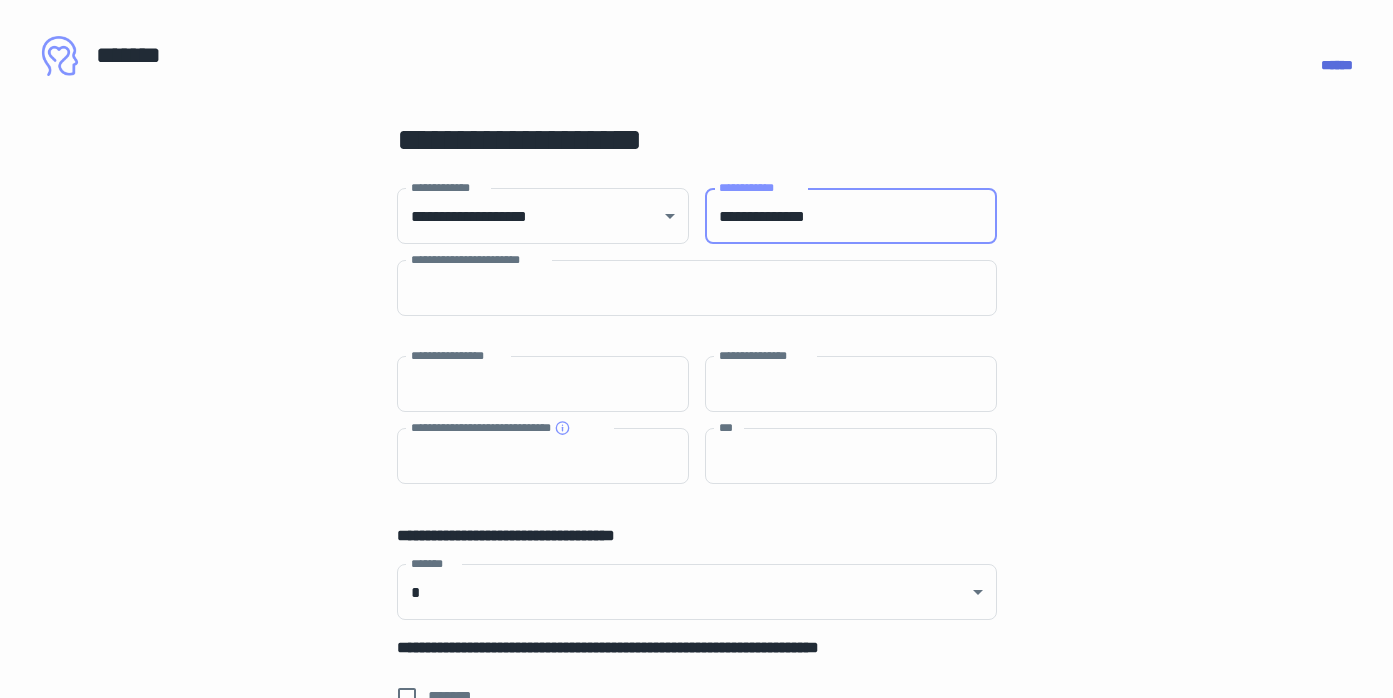 click on "**********" at bounding box center (851, 216) 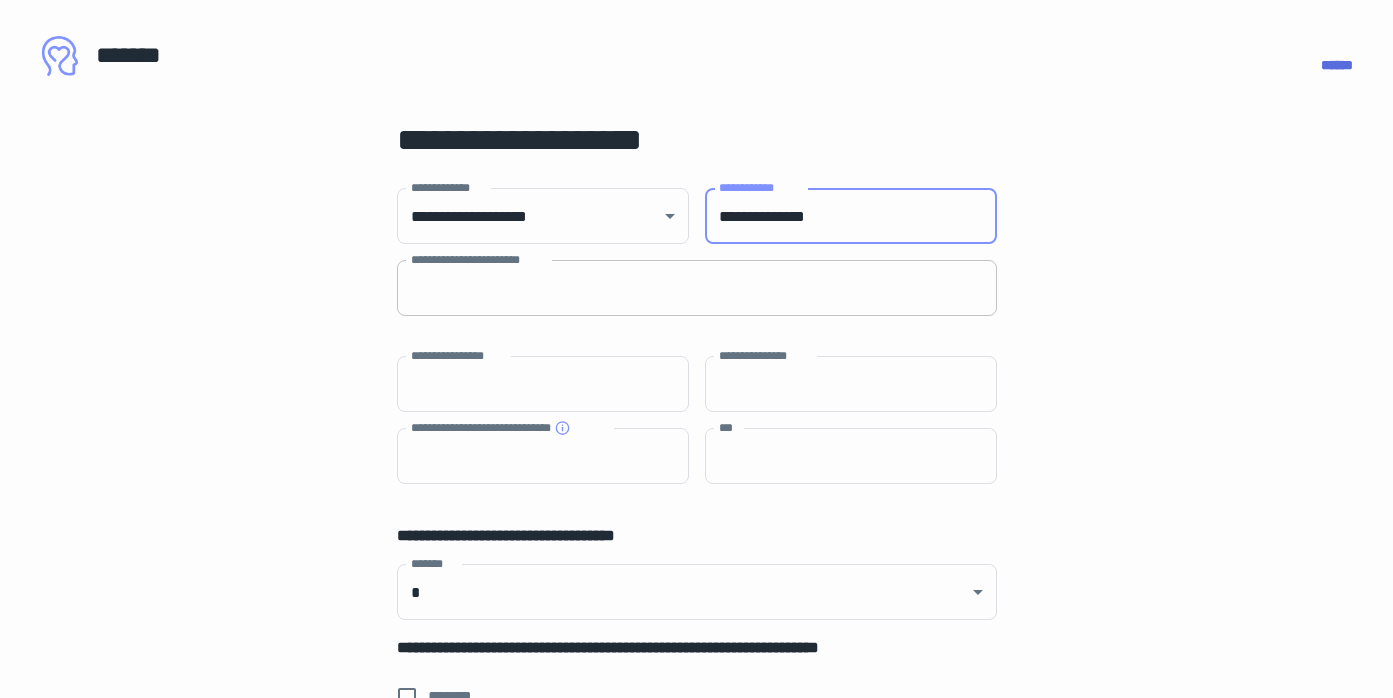 type on "**********" 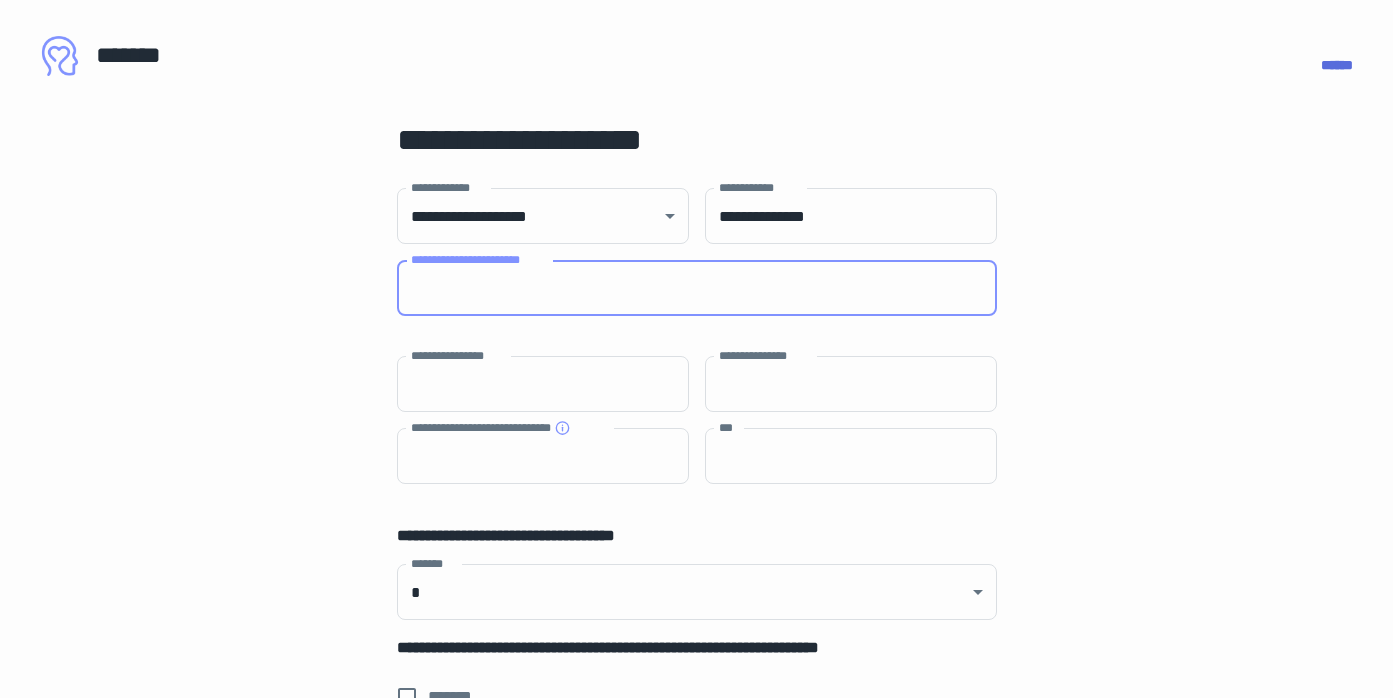 click on "**********" at bounding box center [697, 288] 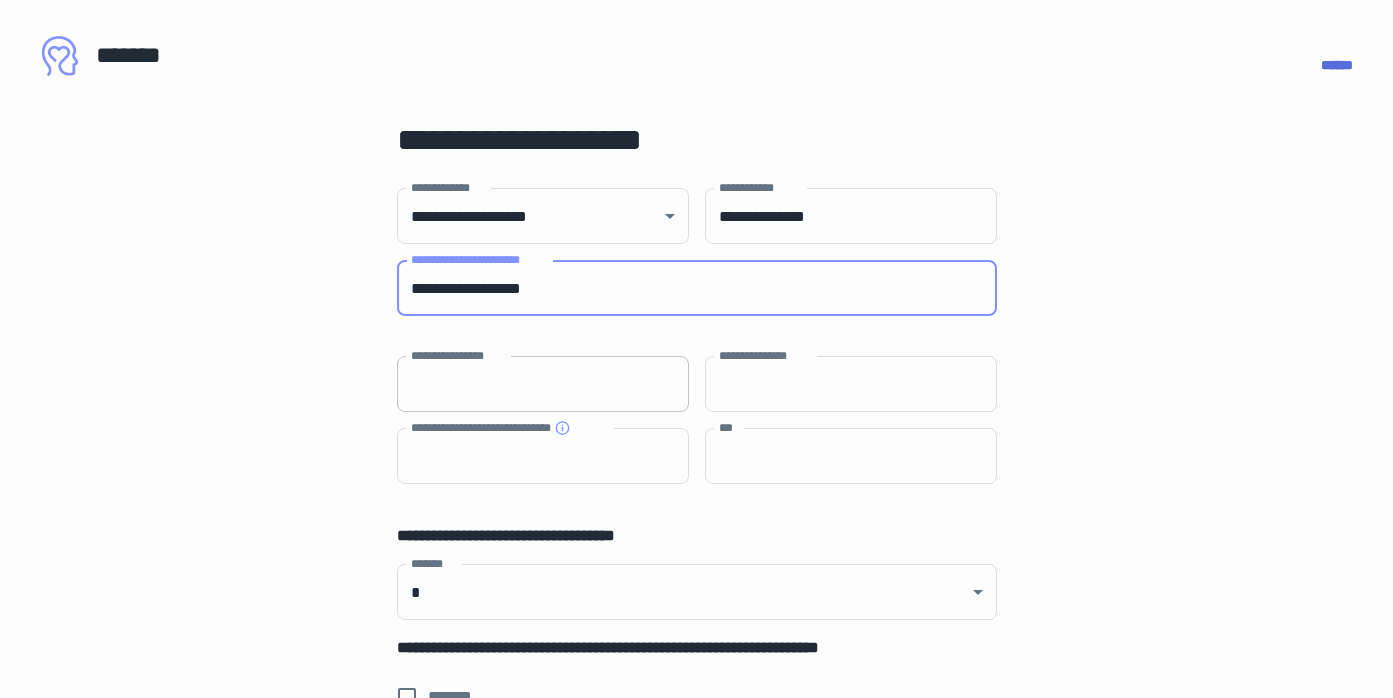 type on "**********" 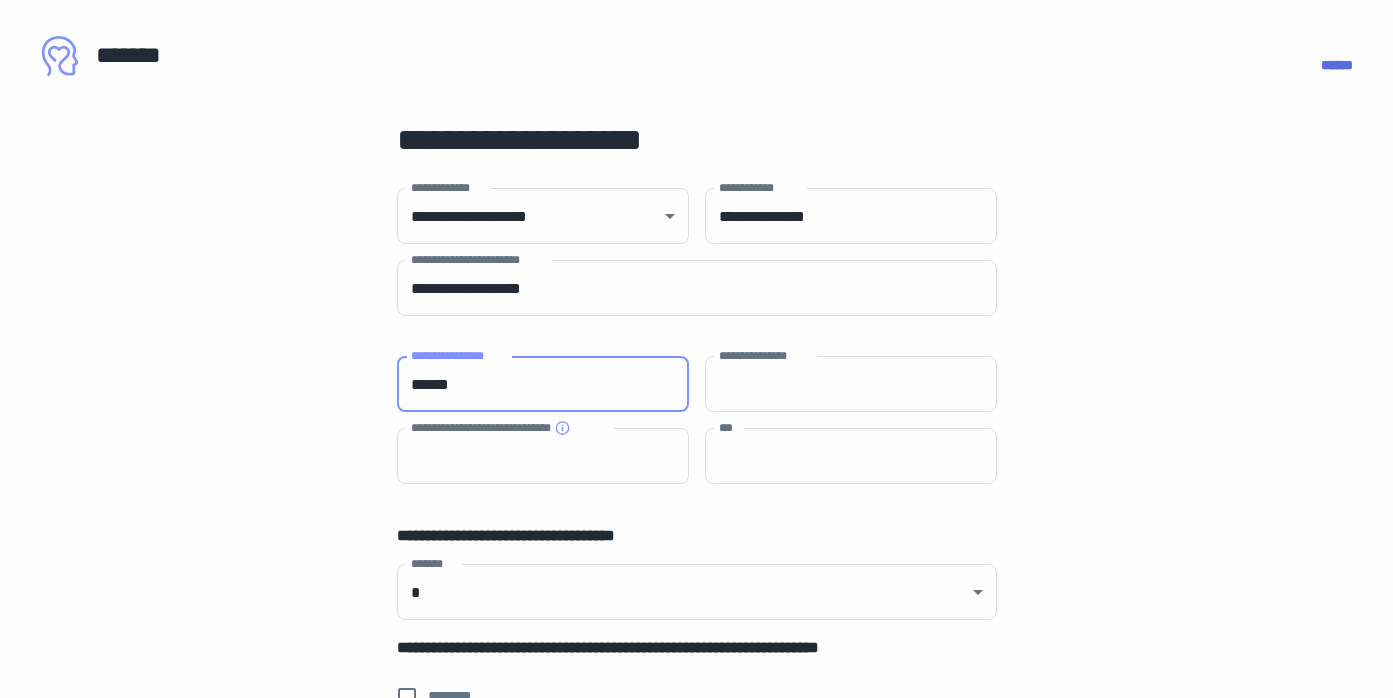 type on "******" 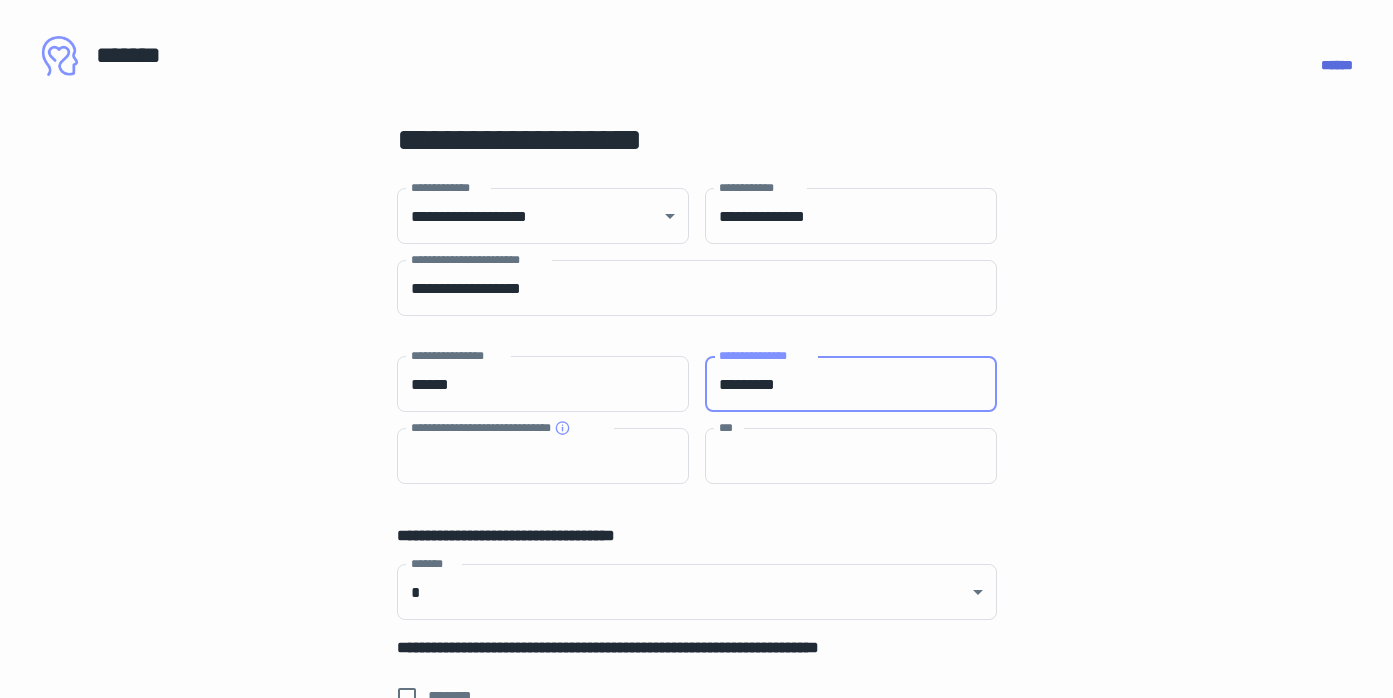 type on "*********" 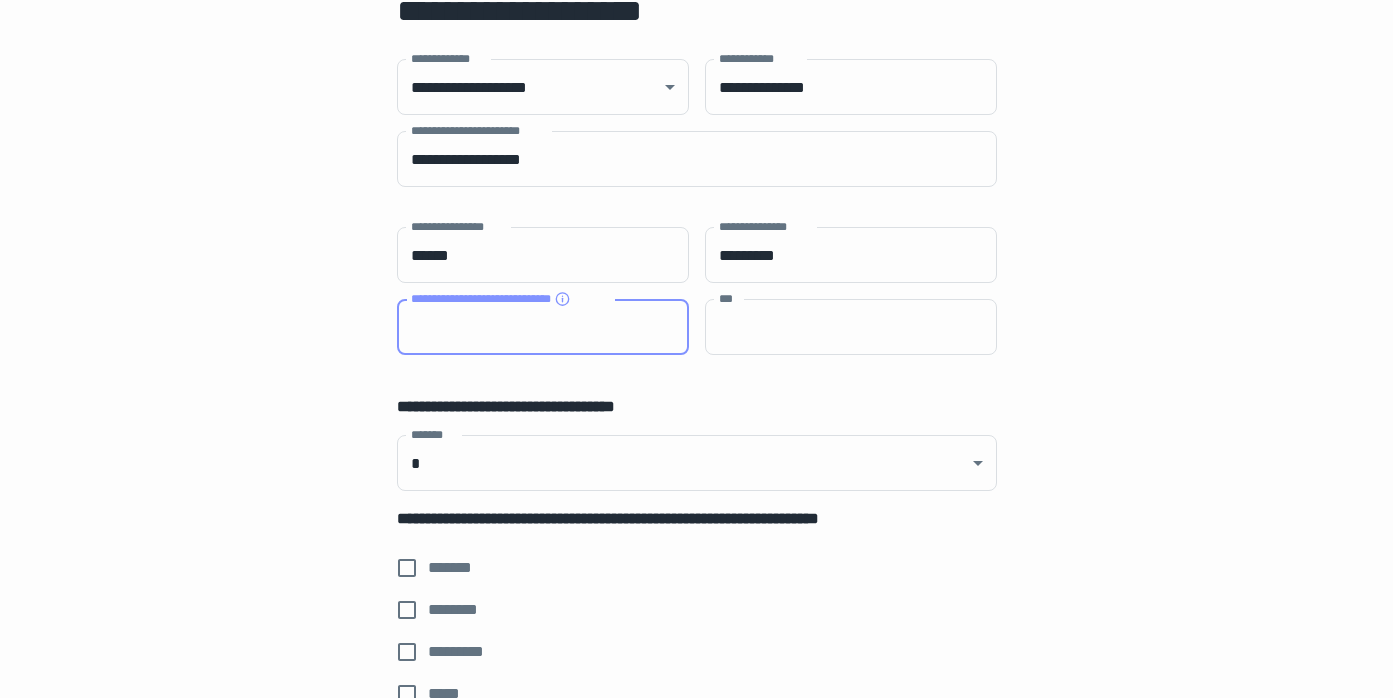 scroll, scrollTop: 152, scrollLeft: 0, axis: vertical 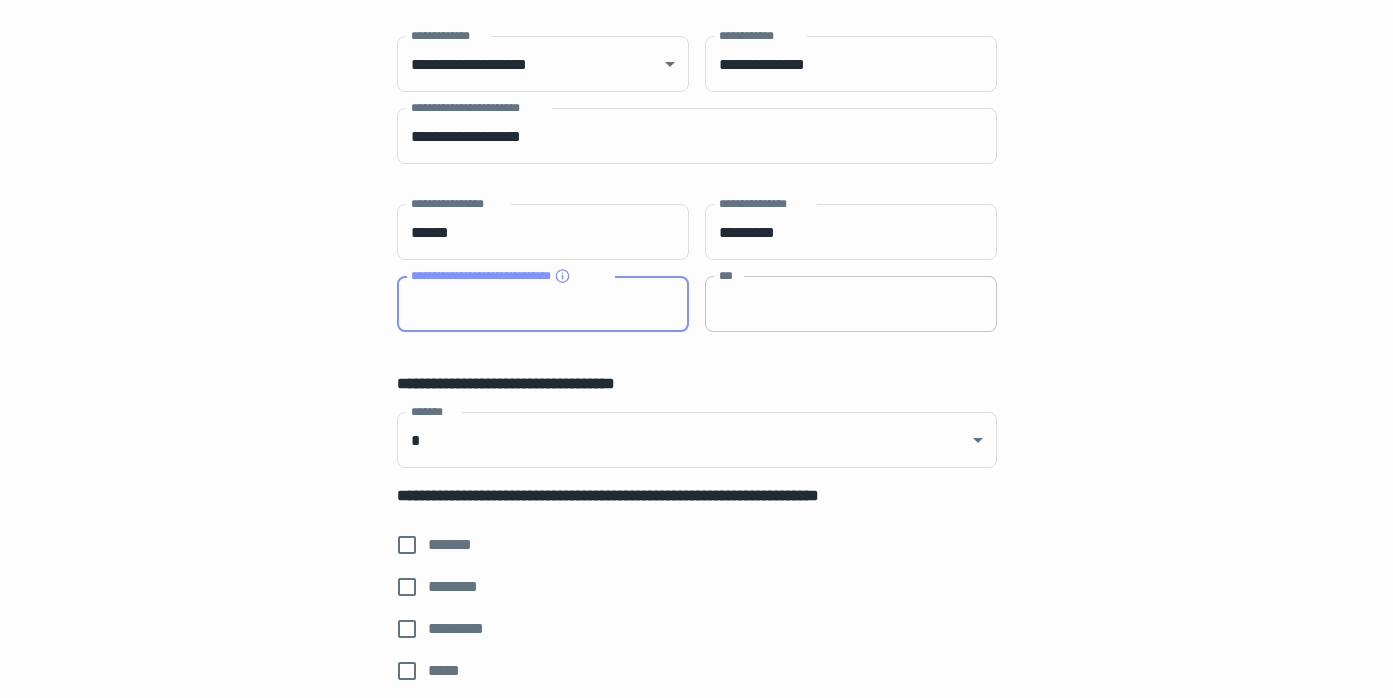 click on "***" at bounding box center [851, 304] 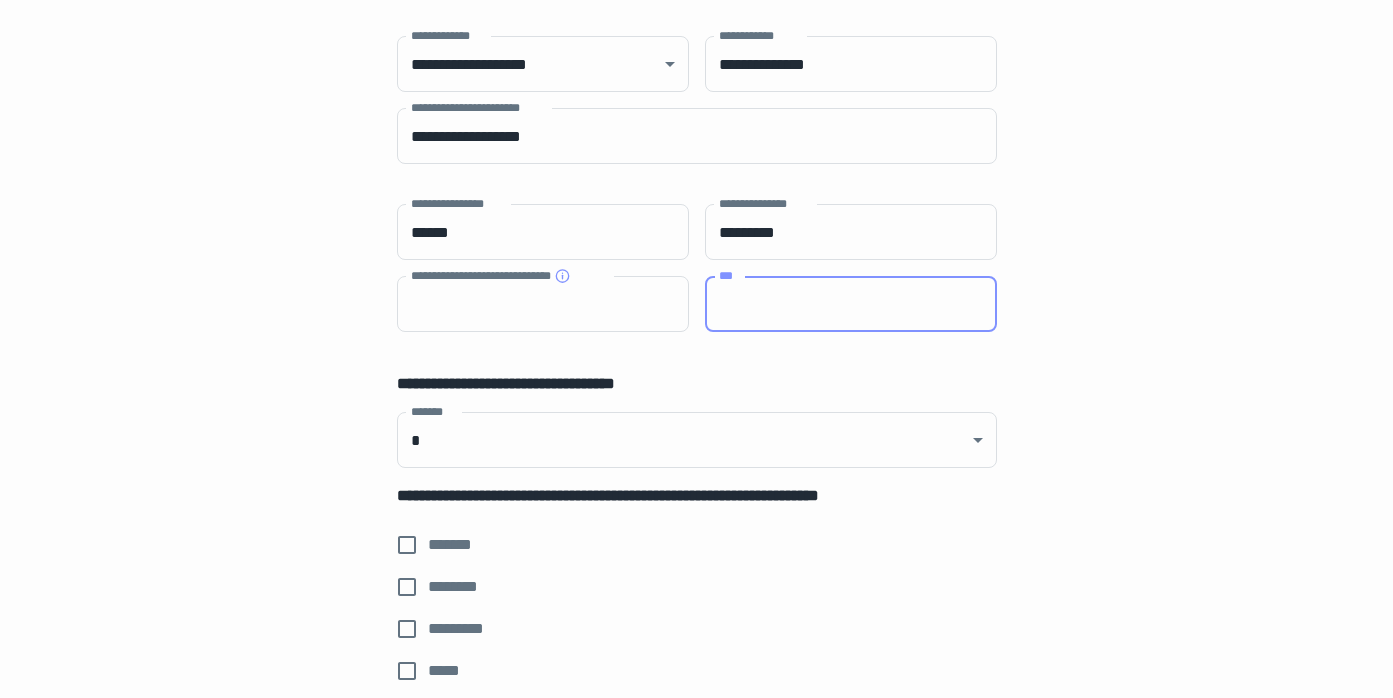 paste on "**********" 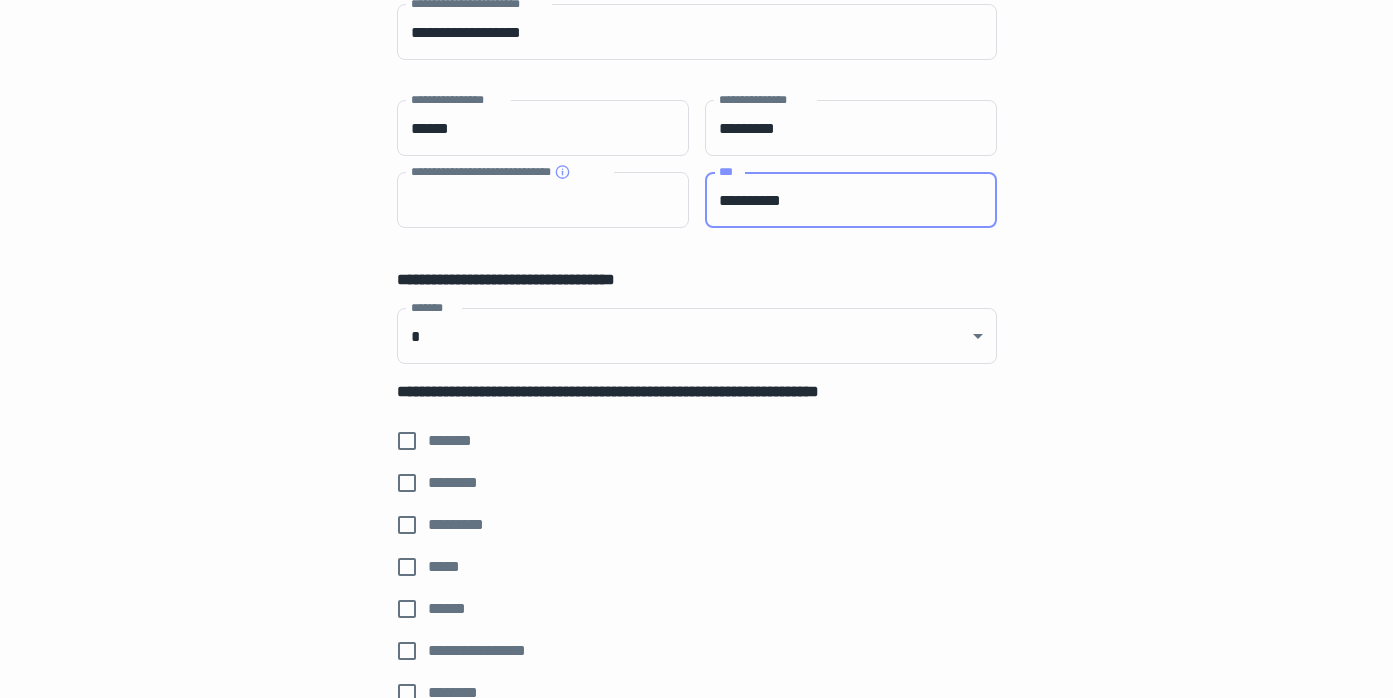 scroll, scrollTop: 257, scrollLeft: 0, axis: vertical 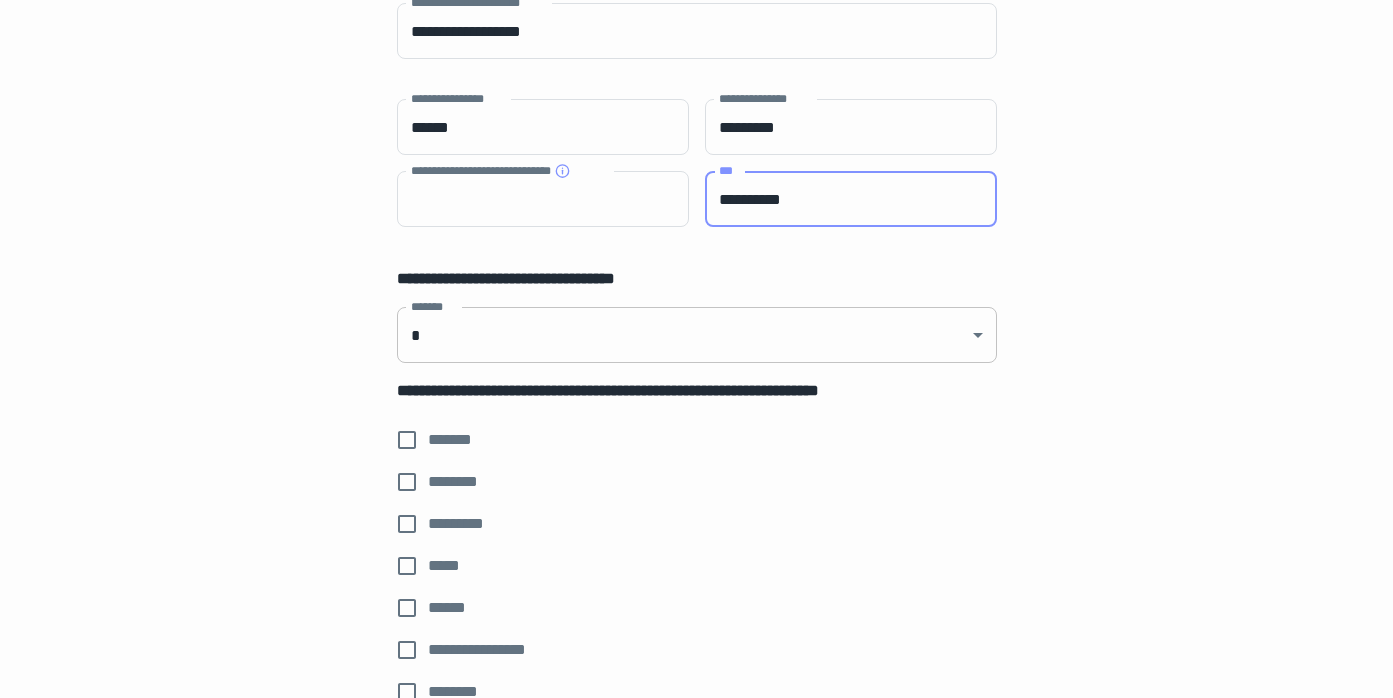 type on "**********" 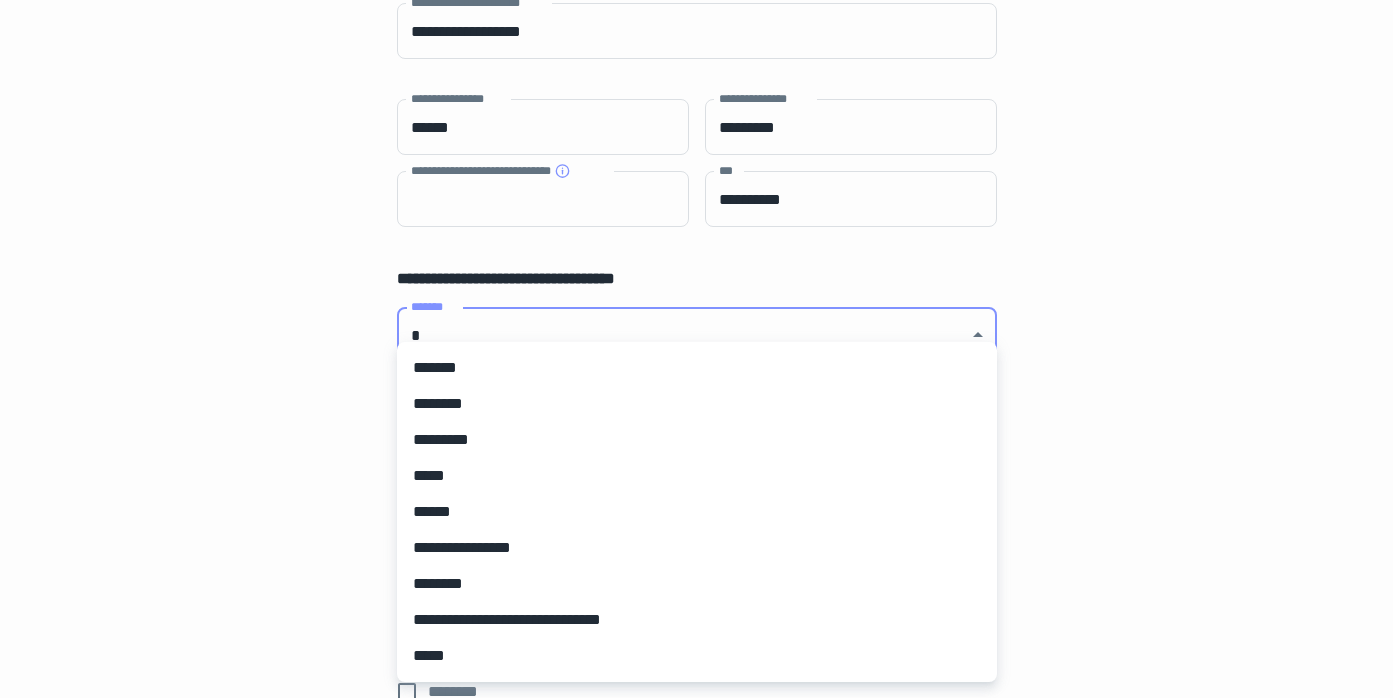 click on "**********" at bounding box center (696, 92) 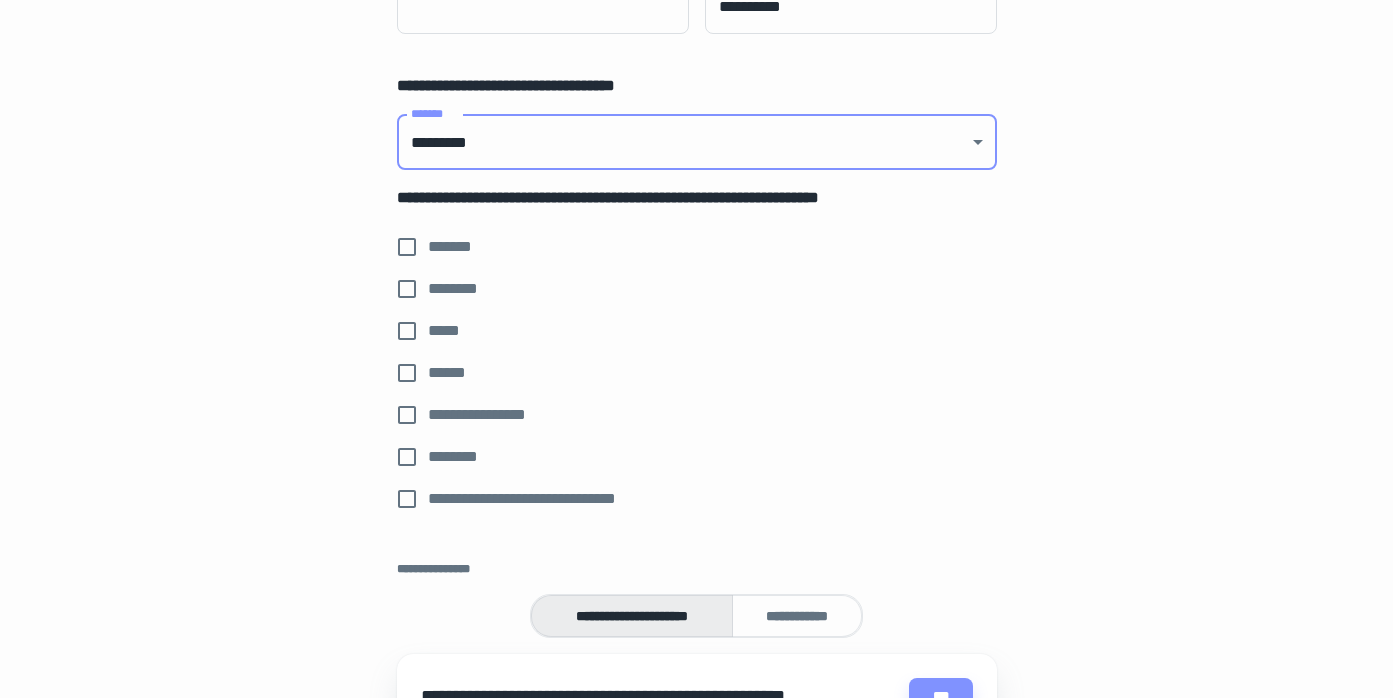 scroll, scrollTop: 451, scrollLeft: 0, axis: vertical 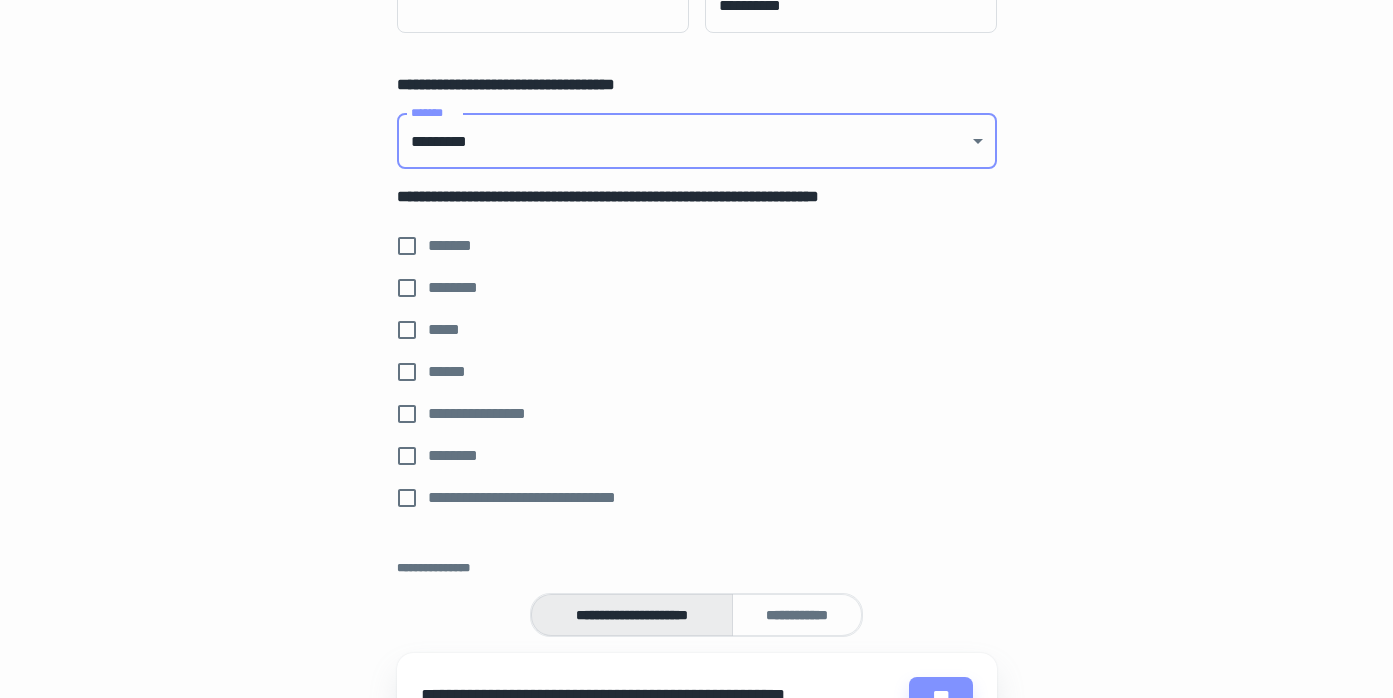 click on "**********" at bounding box center [539, 498] 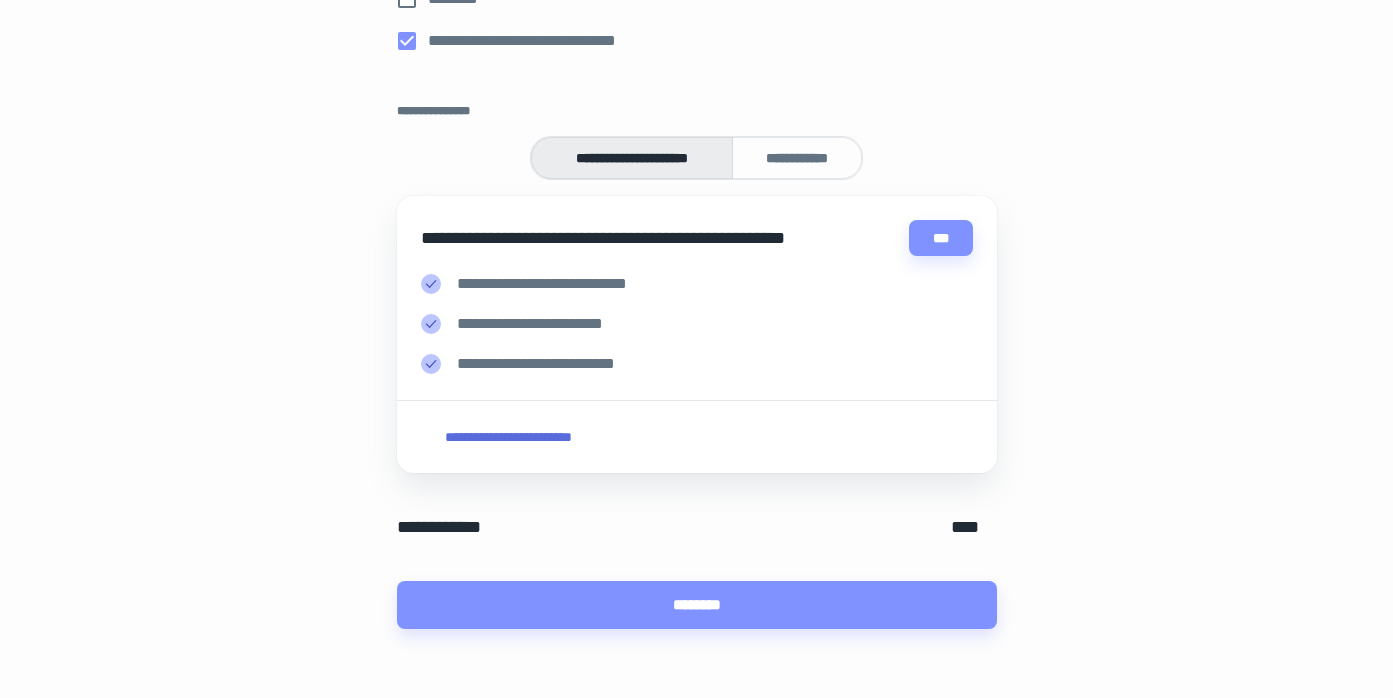 scroll, scrollTop: 910, scrollLeft: 0, axis: vertical 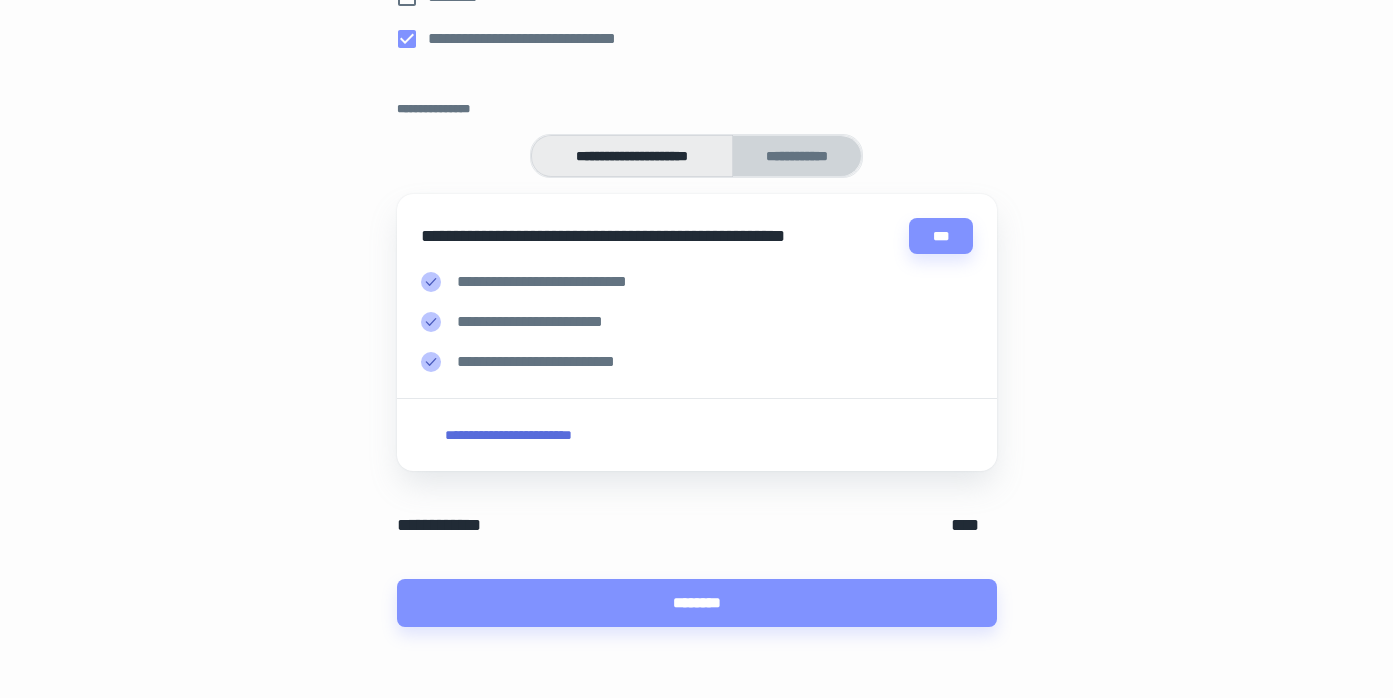 click on "**********" at bounding box center [797, 156] 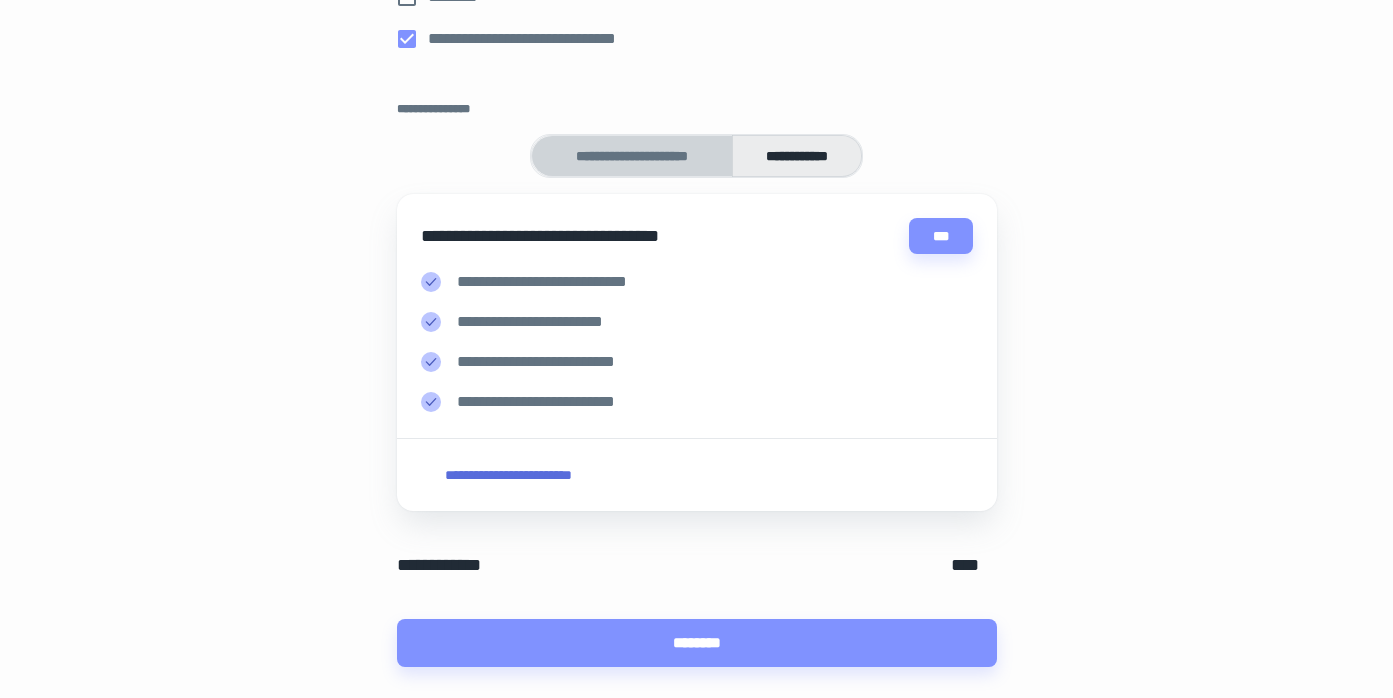 click on "**********" at bounding box center (632, 156) 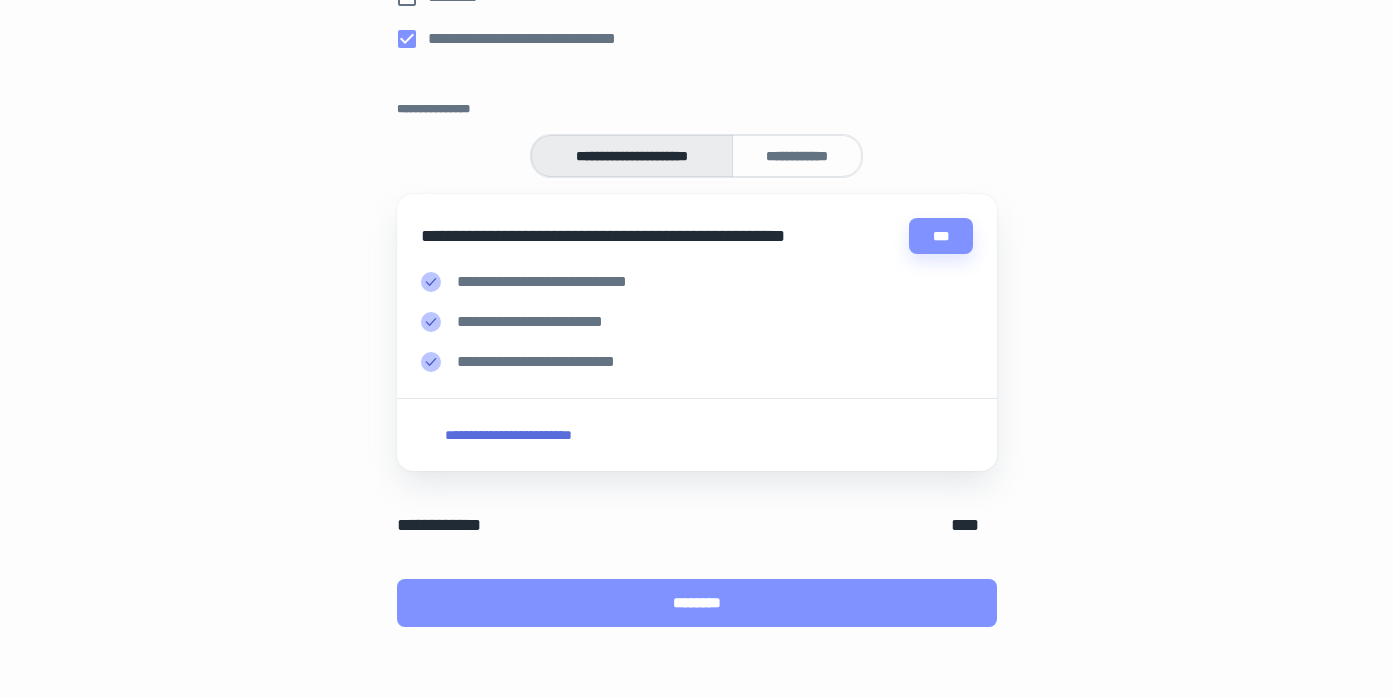click on "********" at bounding box center [697, 603] 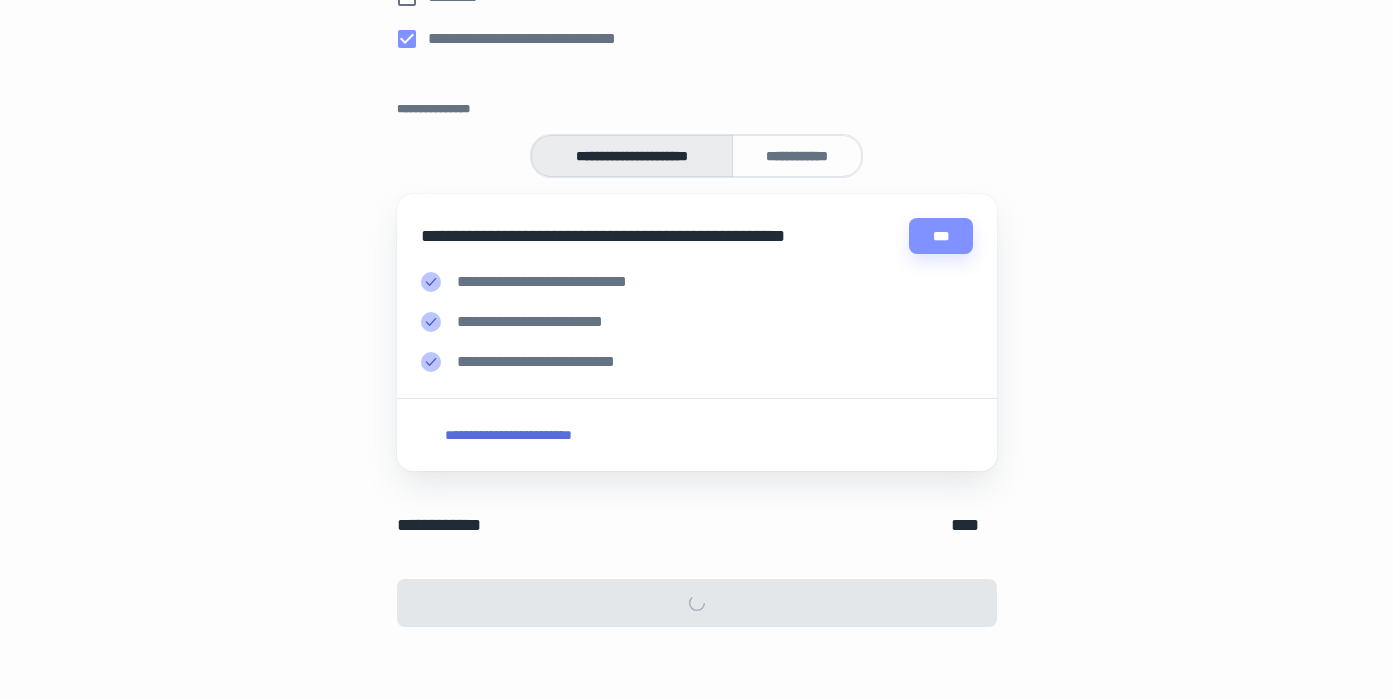 scroll, scrollTop: 0, scrollLeft: 0, axis: both 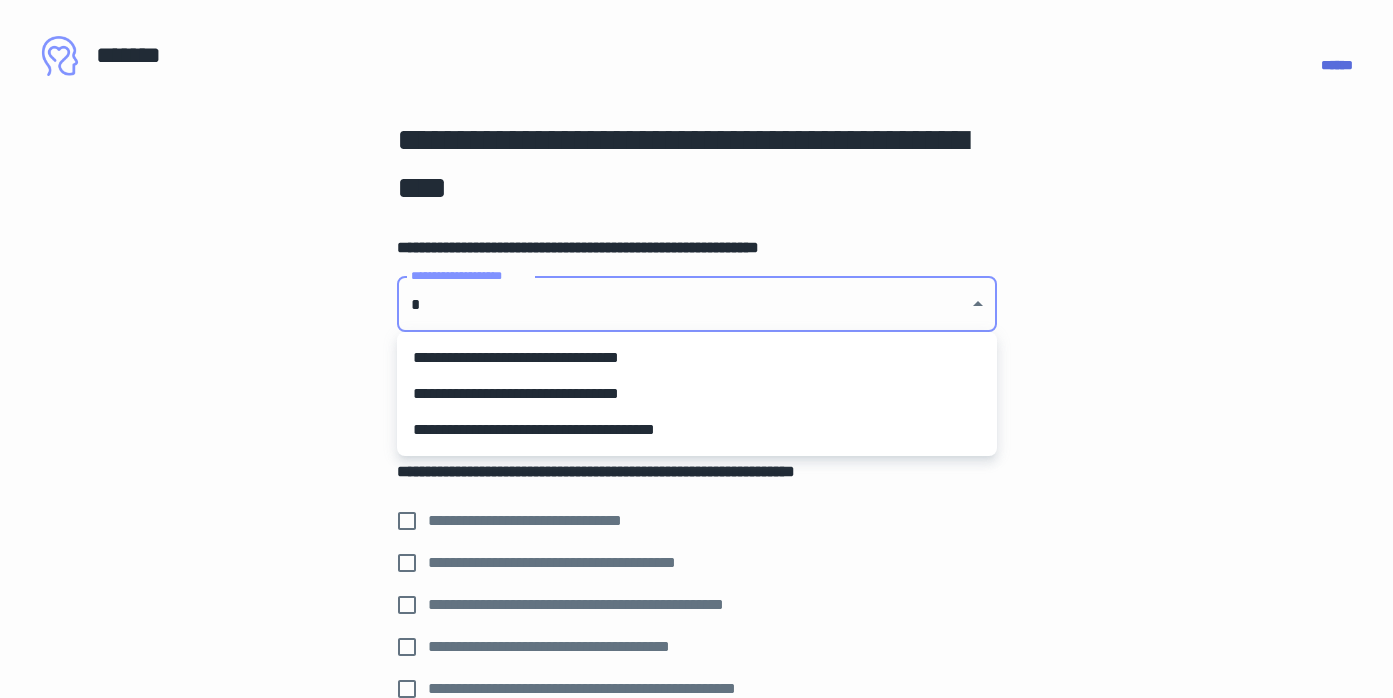 click on "**********" at bounding box center (696, 349) 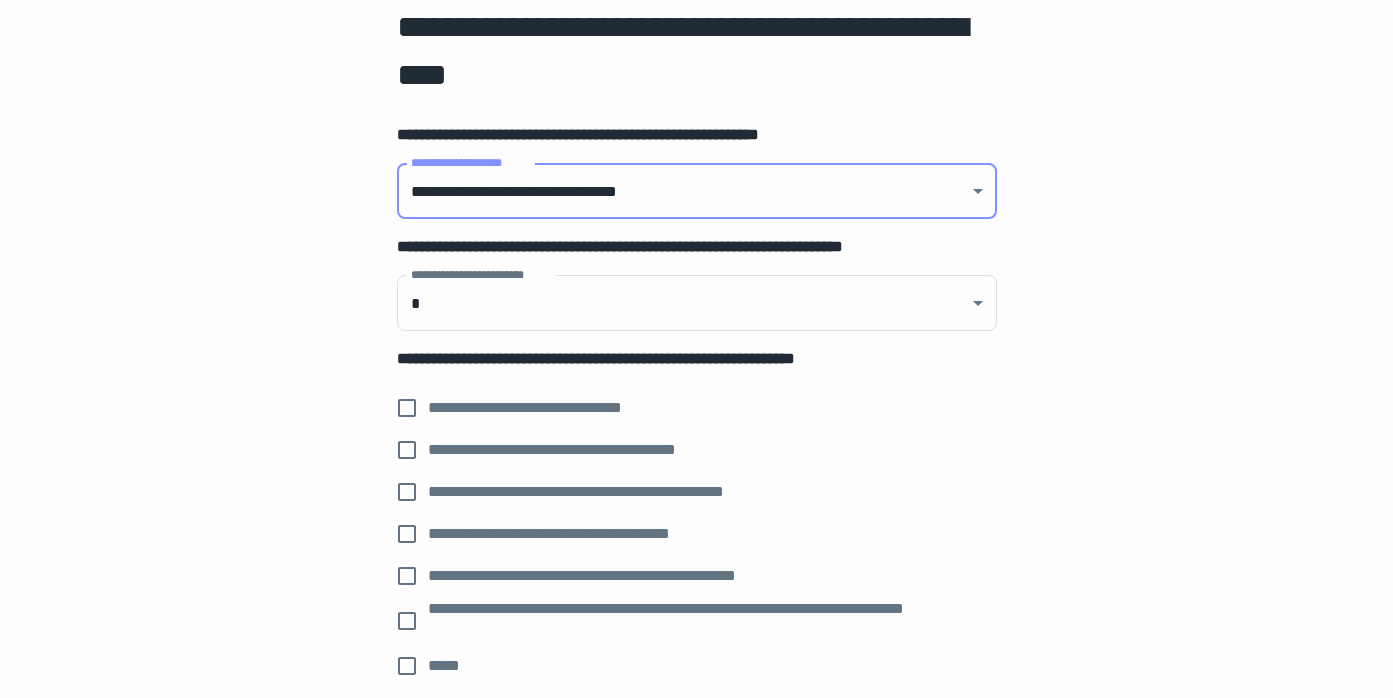 scroll, scrollTop: 114, scrollLeft: 0, axis: vertical 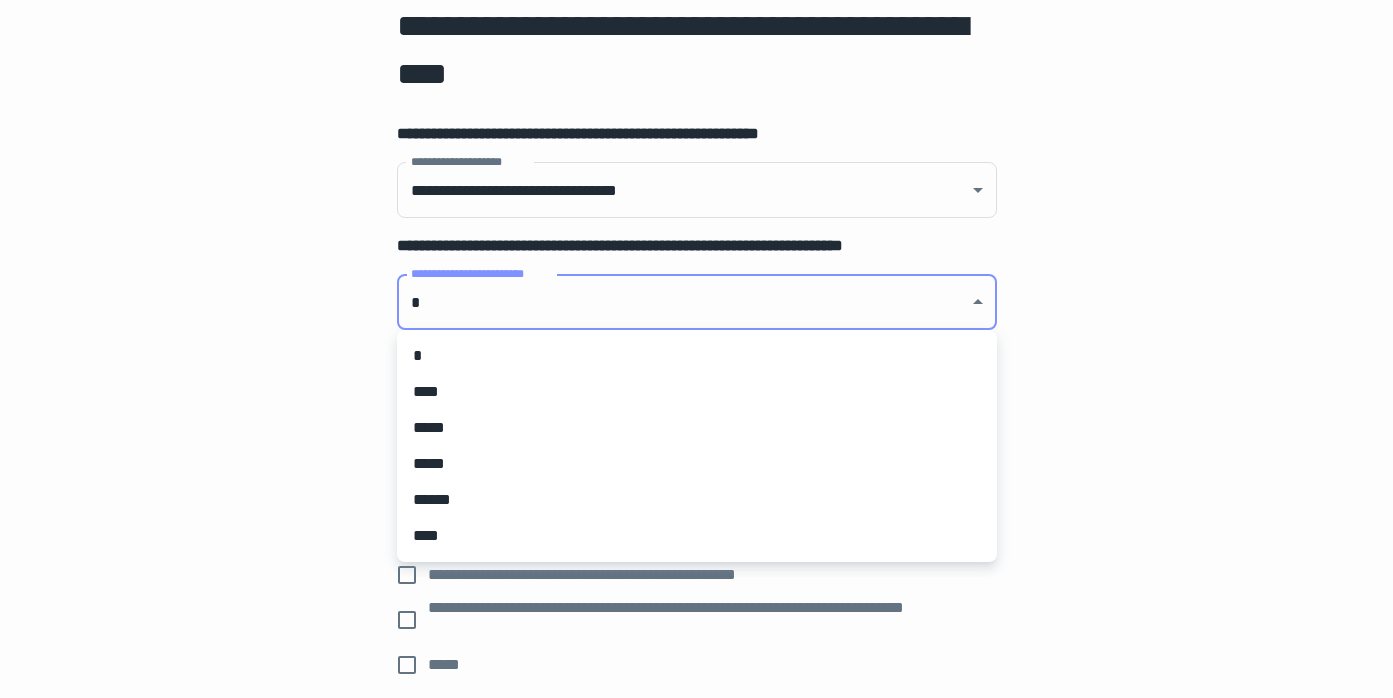 click on "**********" at bounding box center [696, 235] 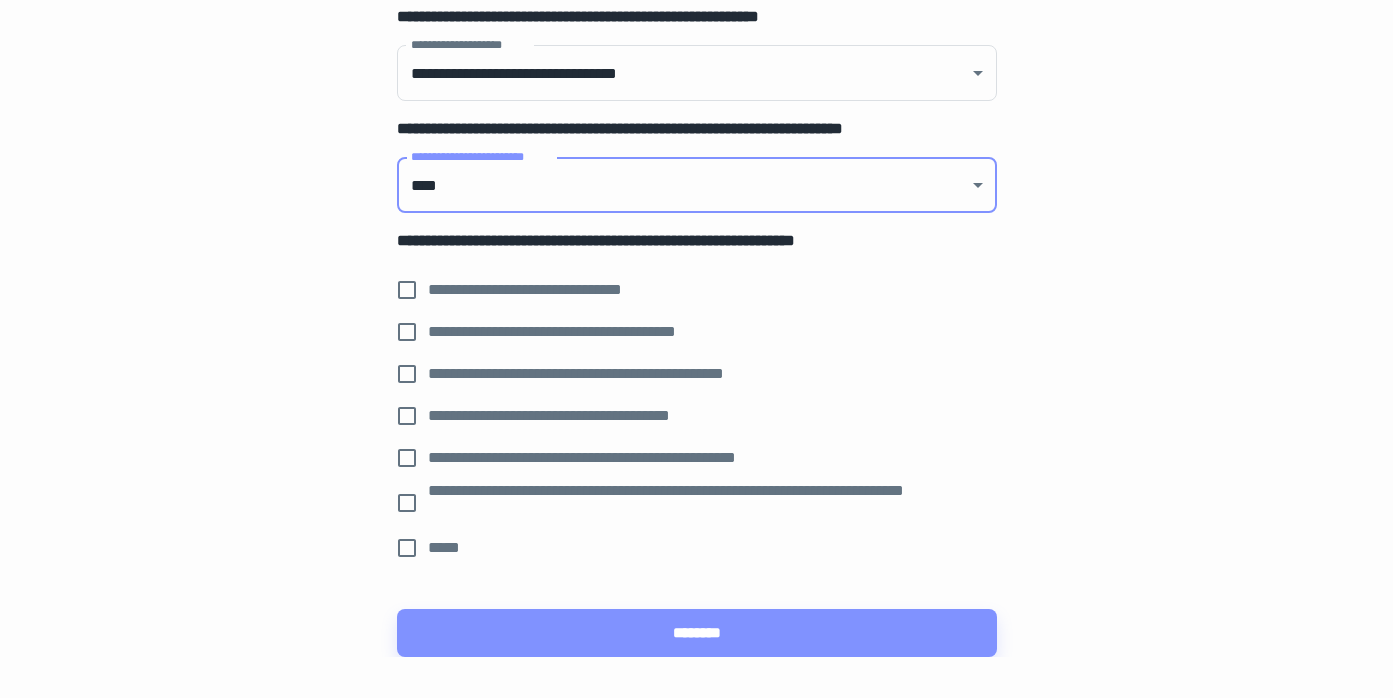 scroll, scrollTop: 270, scrollLeft: 0, axis: vertical 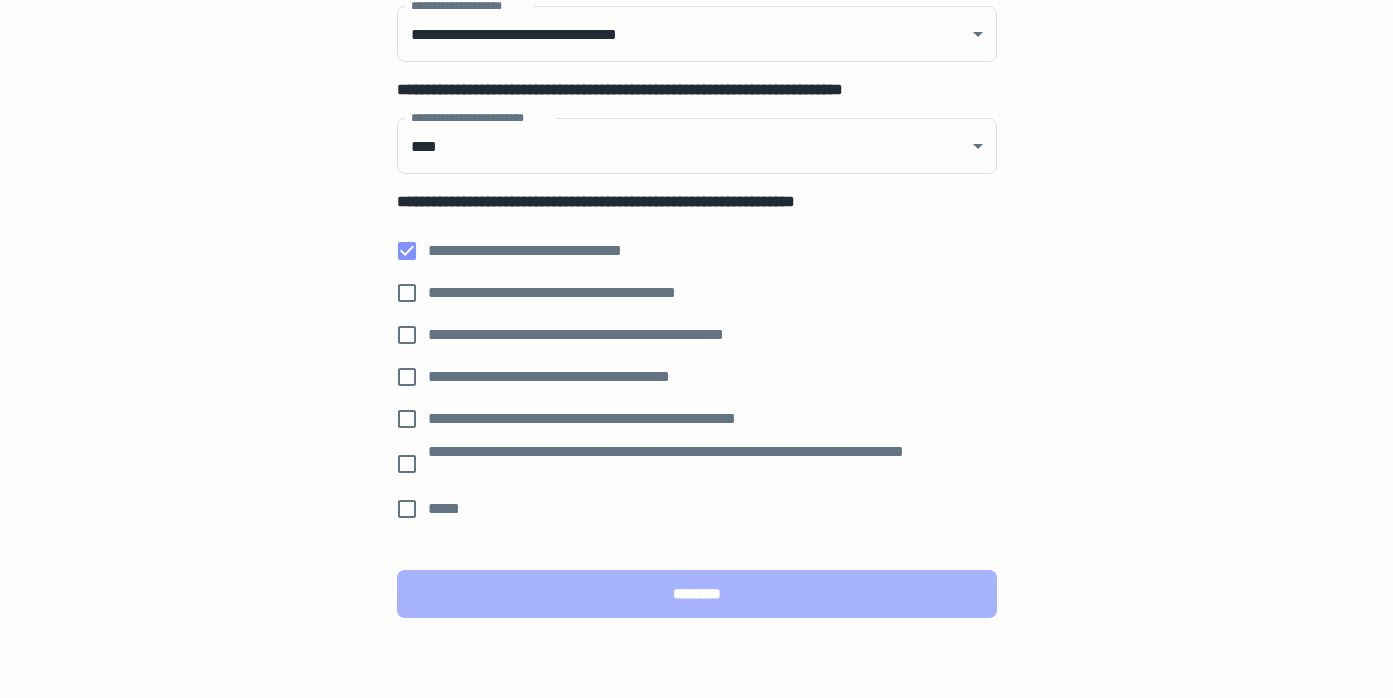 click on "********" at bounding box center (697, 594) 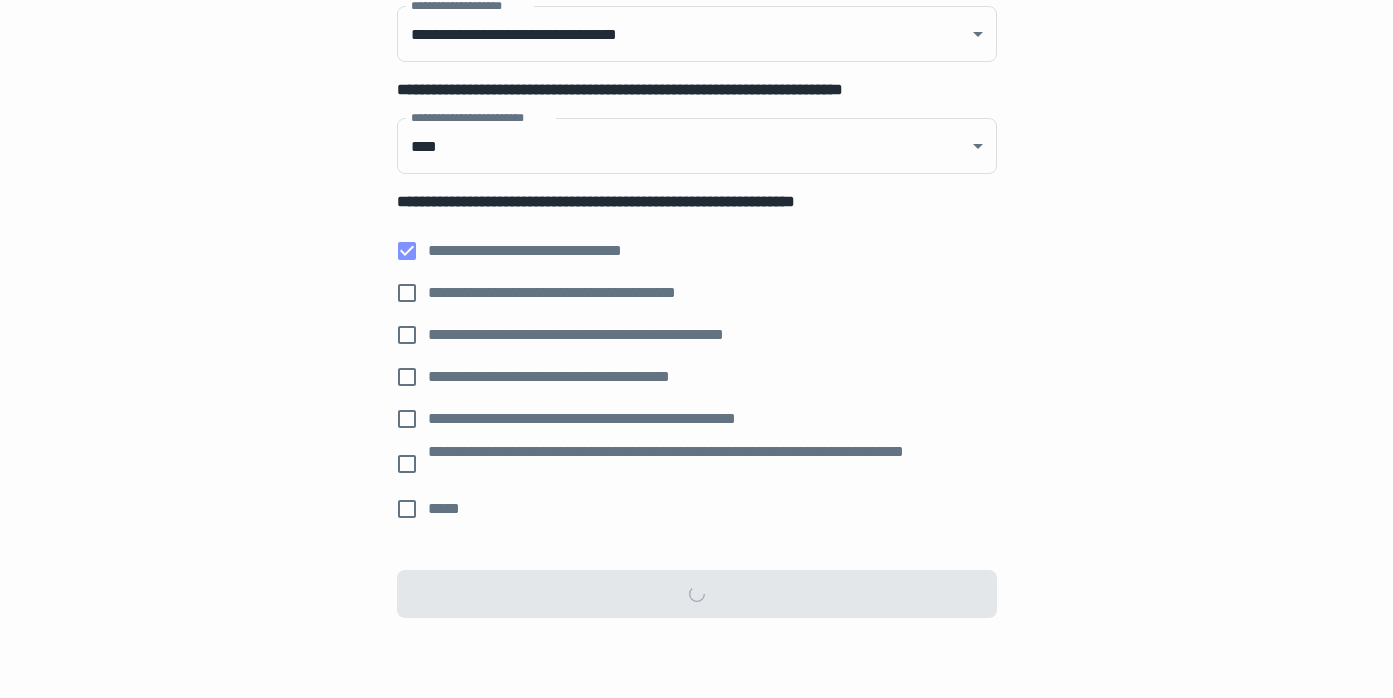 scroll, scrollTop: 0, scrollLeft: 0, axis: both 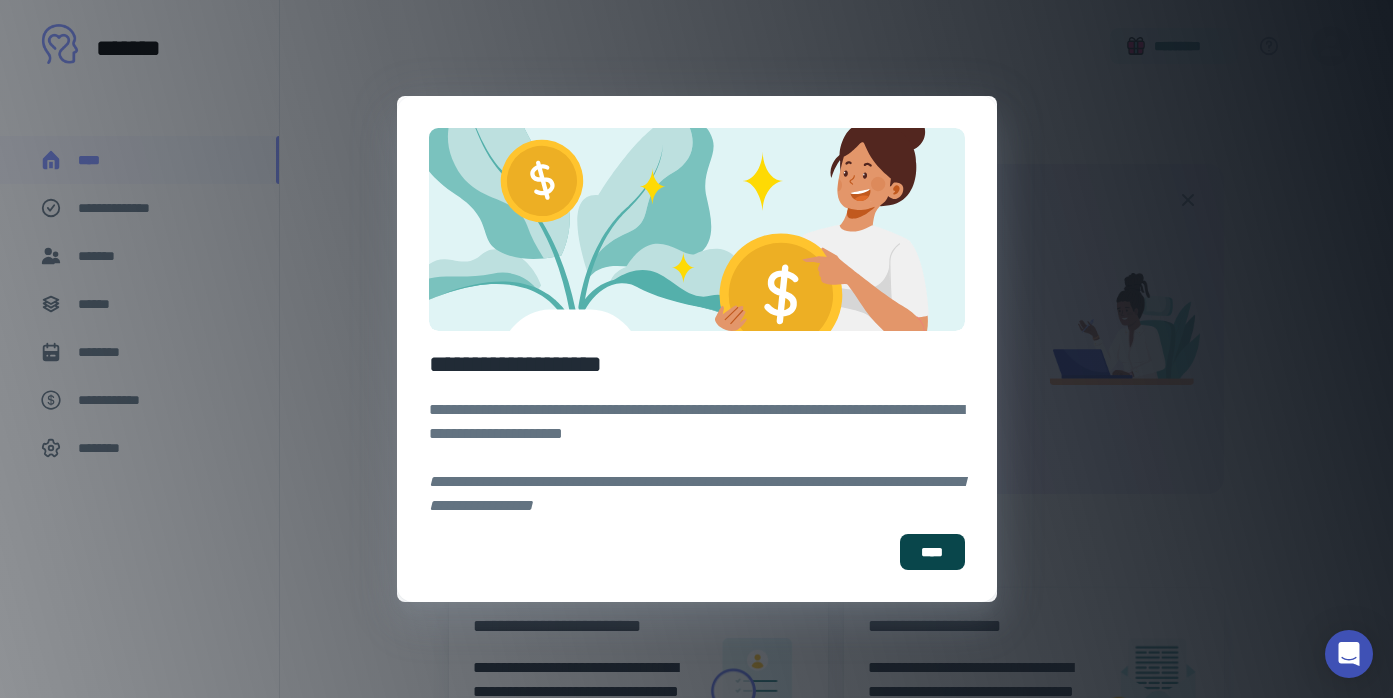 click on "****" at bounding box center (932, 552) 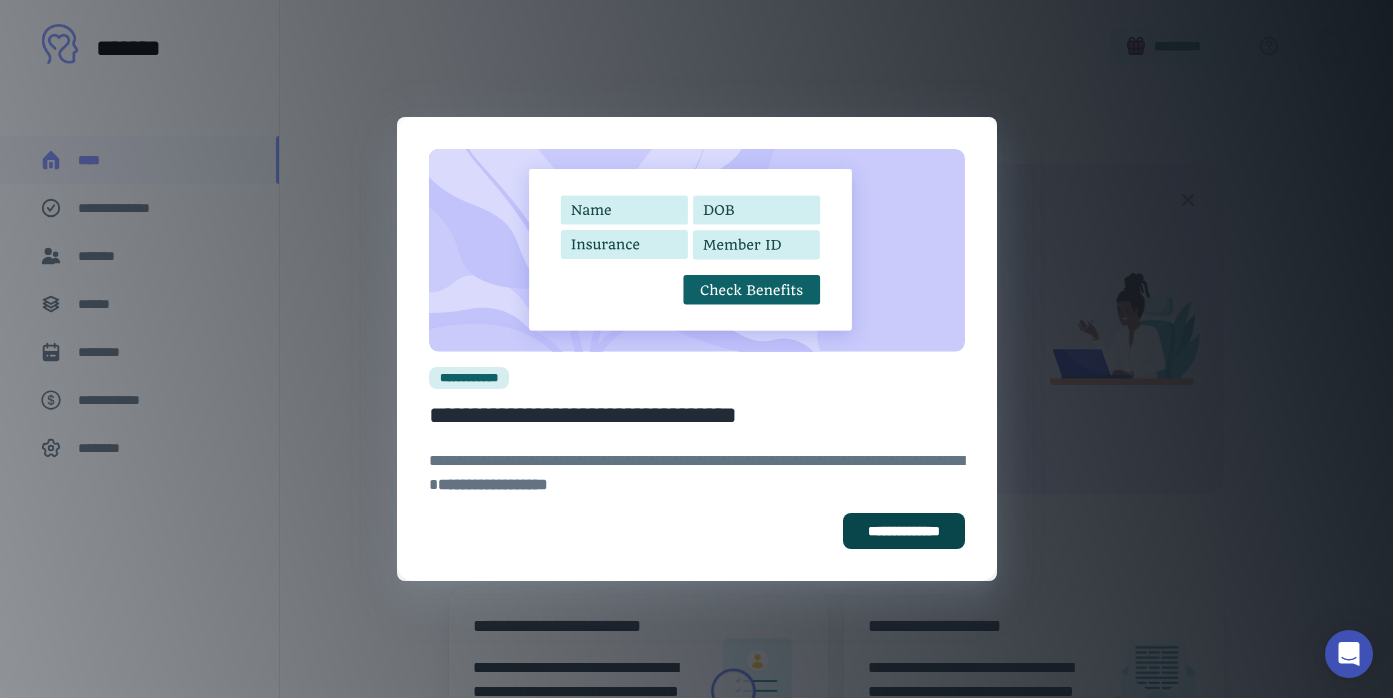 click on "**********" at bounding box center [904, 531] 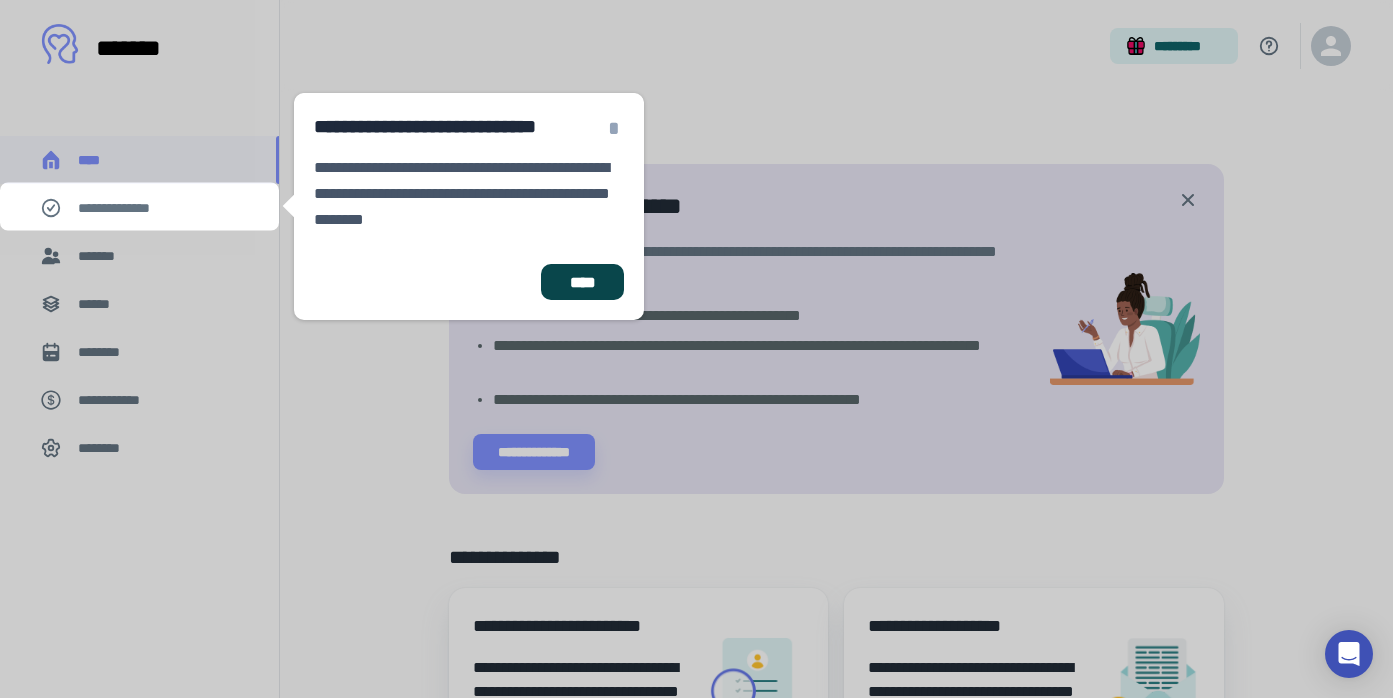 click on "****" at bounding box center [582, 282] 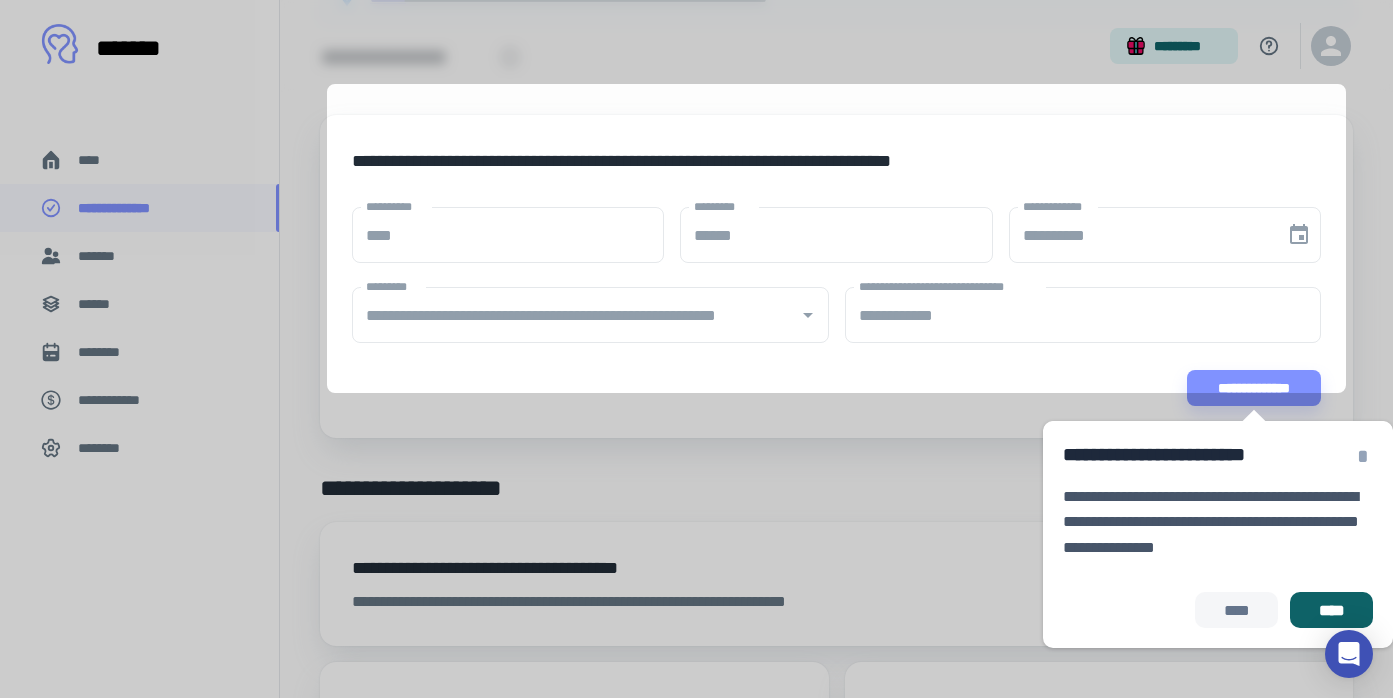 scroll, scrollTop: 182, scrollLeft: 0, axis: vertical 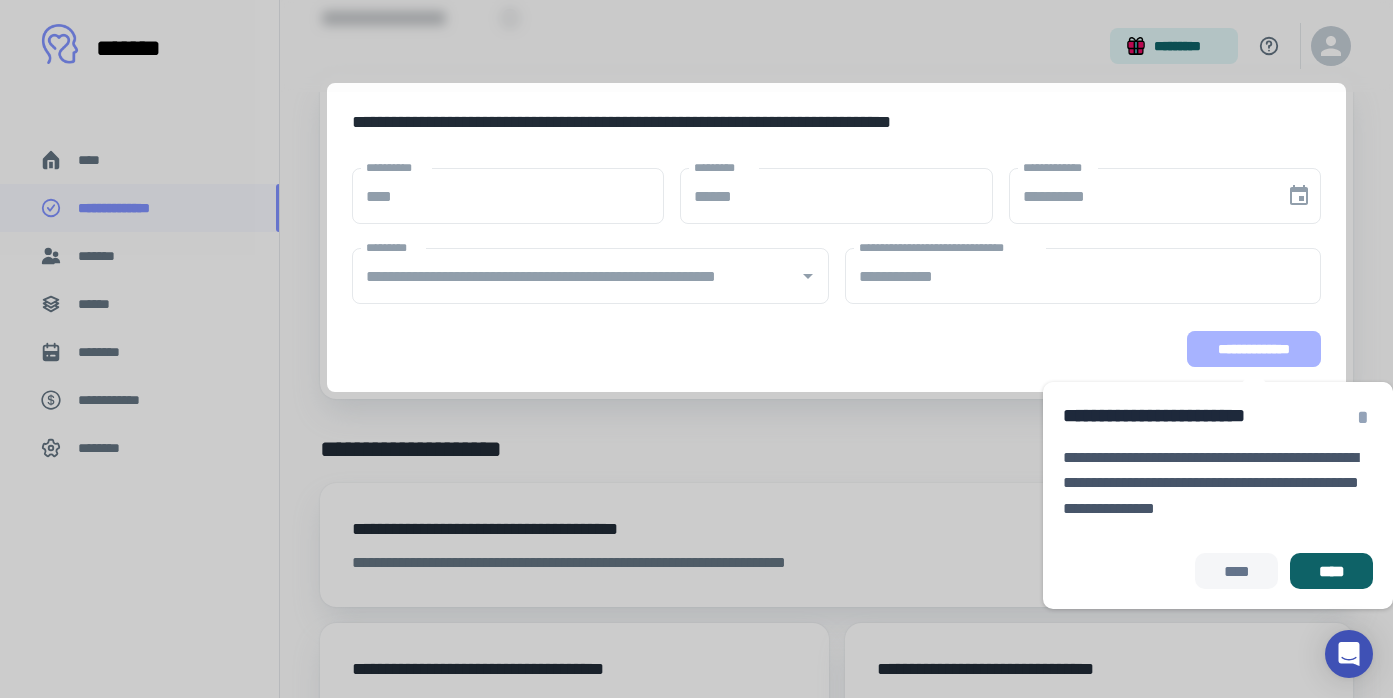 click on "**********" at bounding box center (1254, 349) 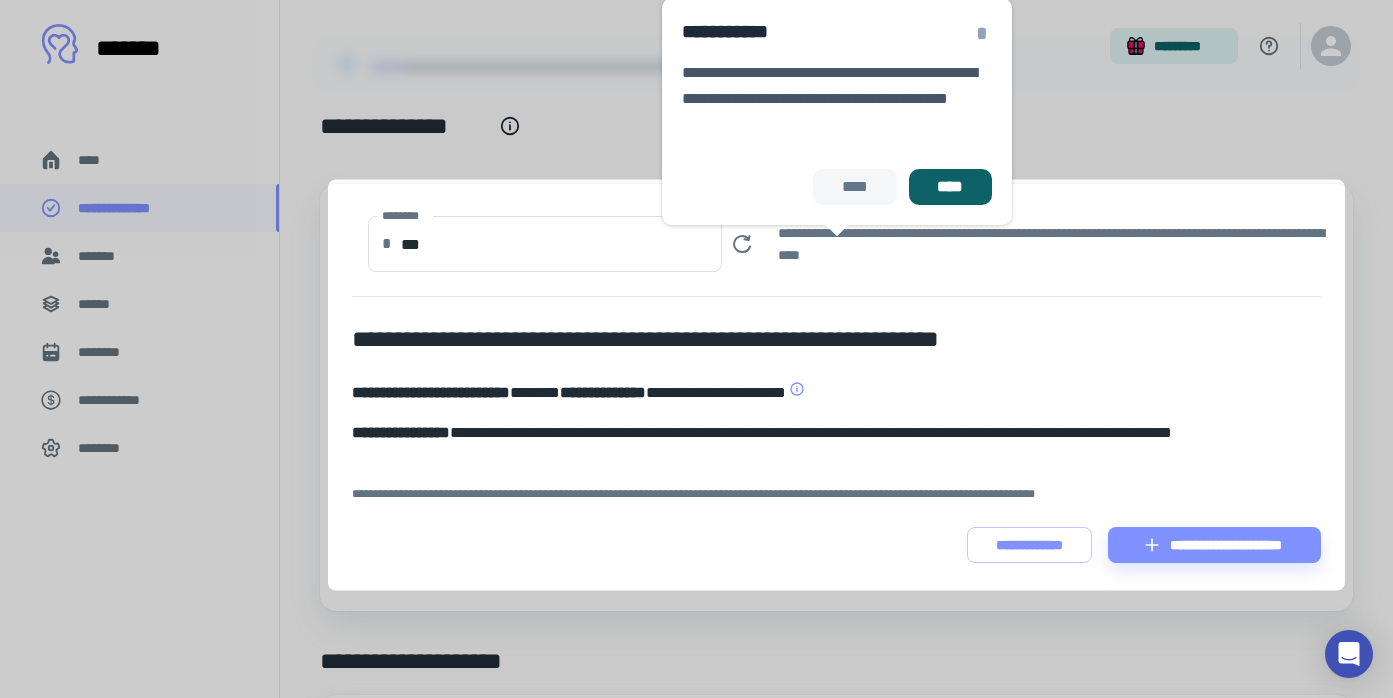 scroll, scrollTop: 70, scrollLeft: 0, axis: vertical 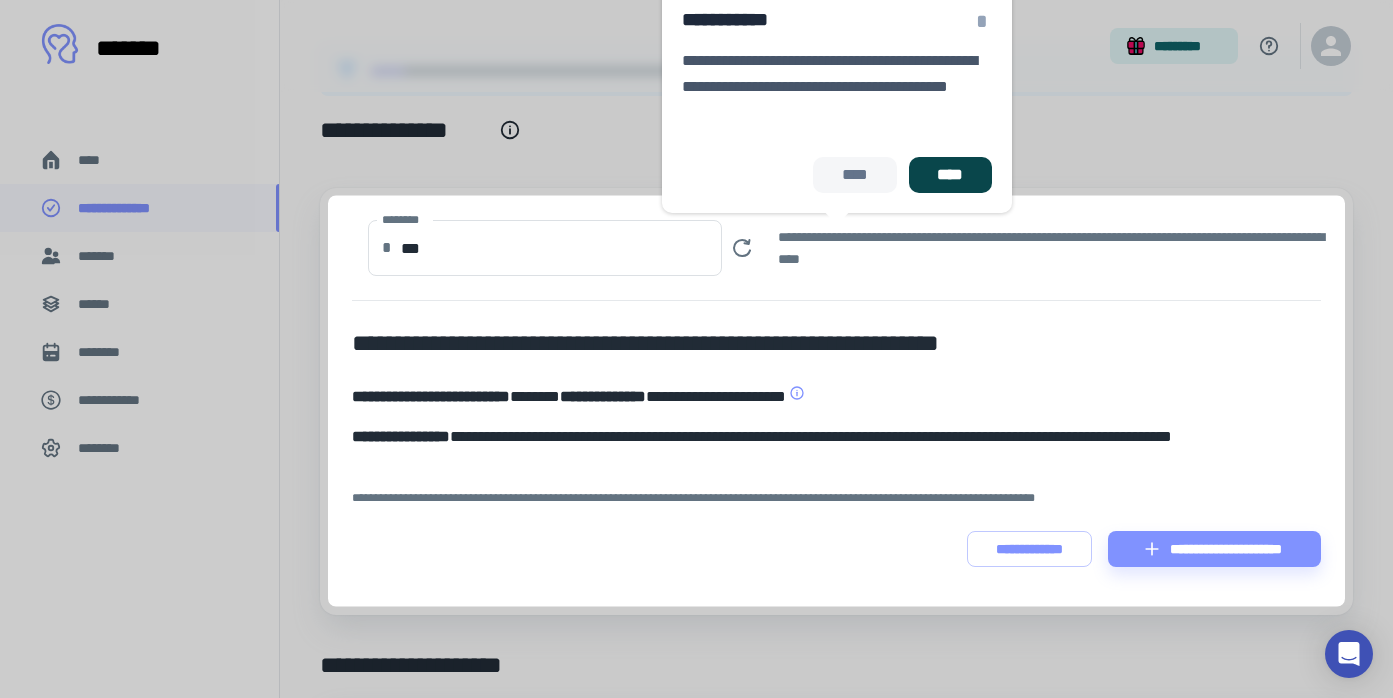 click on "****" at bounding box center (950, 175) 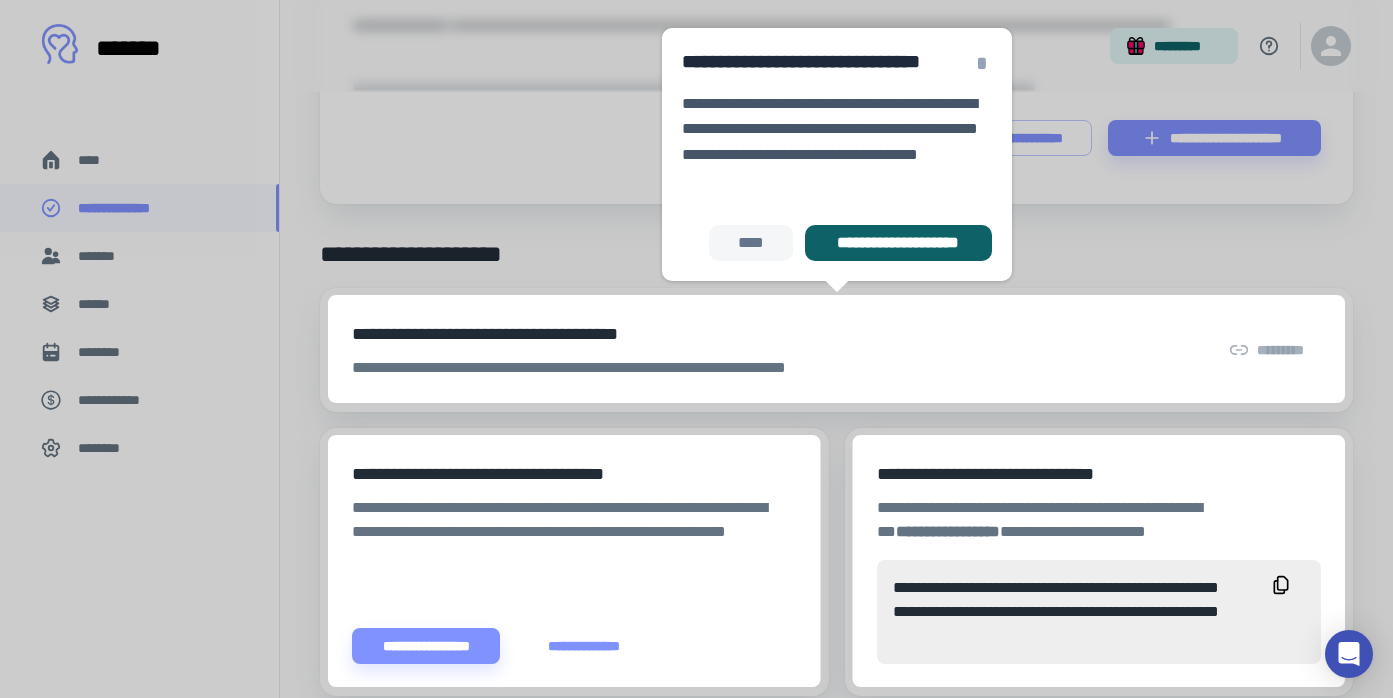 scroll, scrollTop: 482, scrollLeft: 0, axis: vertical 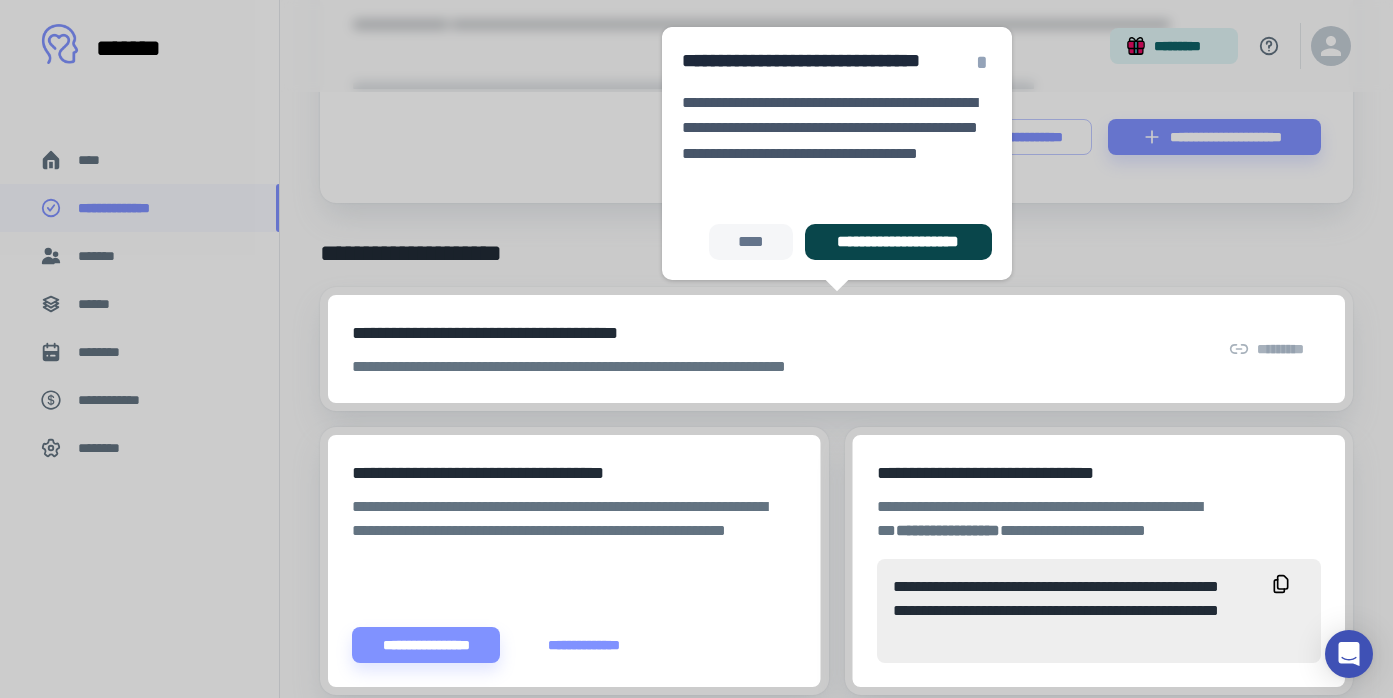 click on "**********" at bounding box center [898, 242] 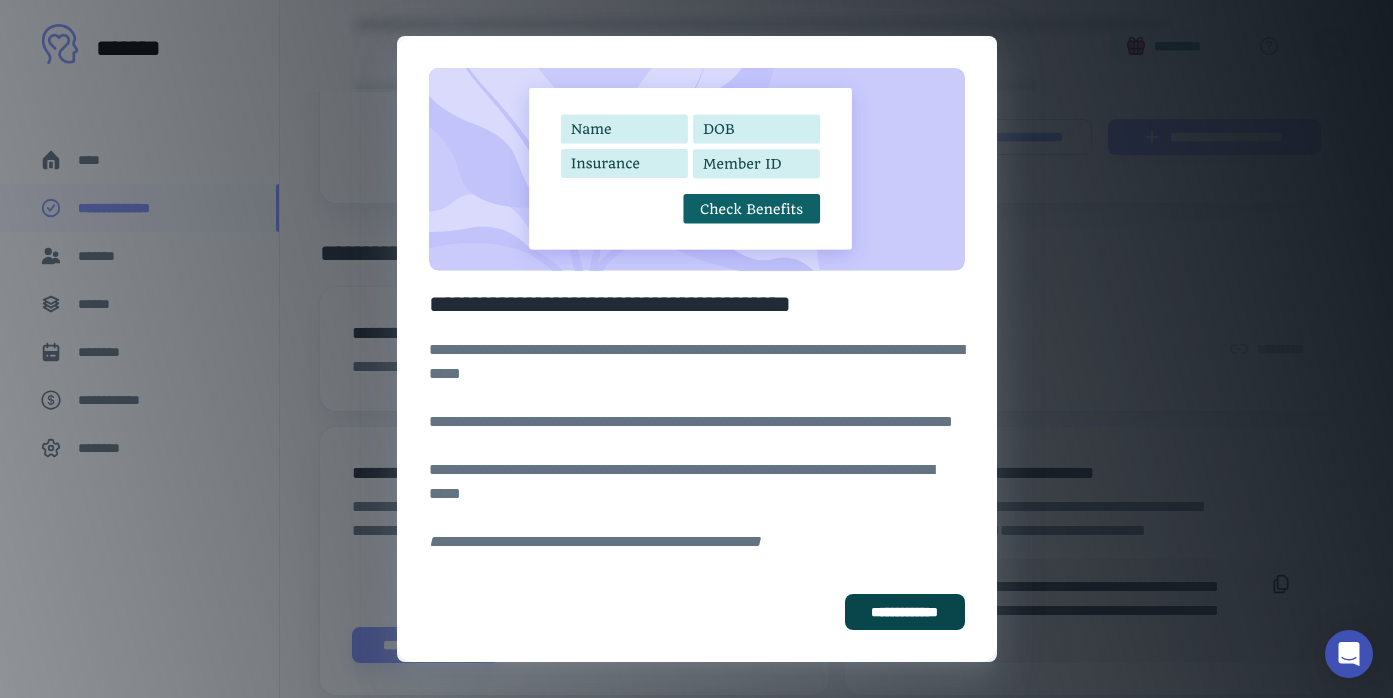 click on "**********" at bounding box center [904, 612] 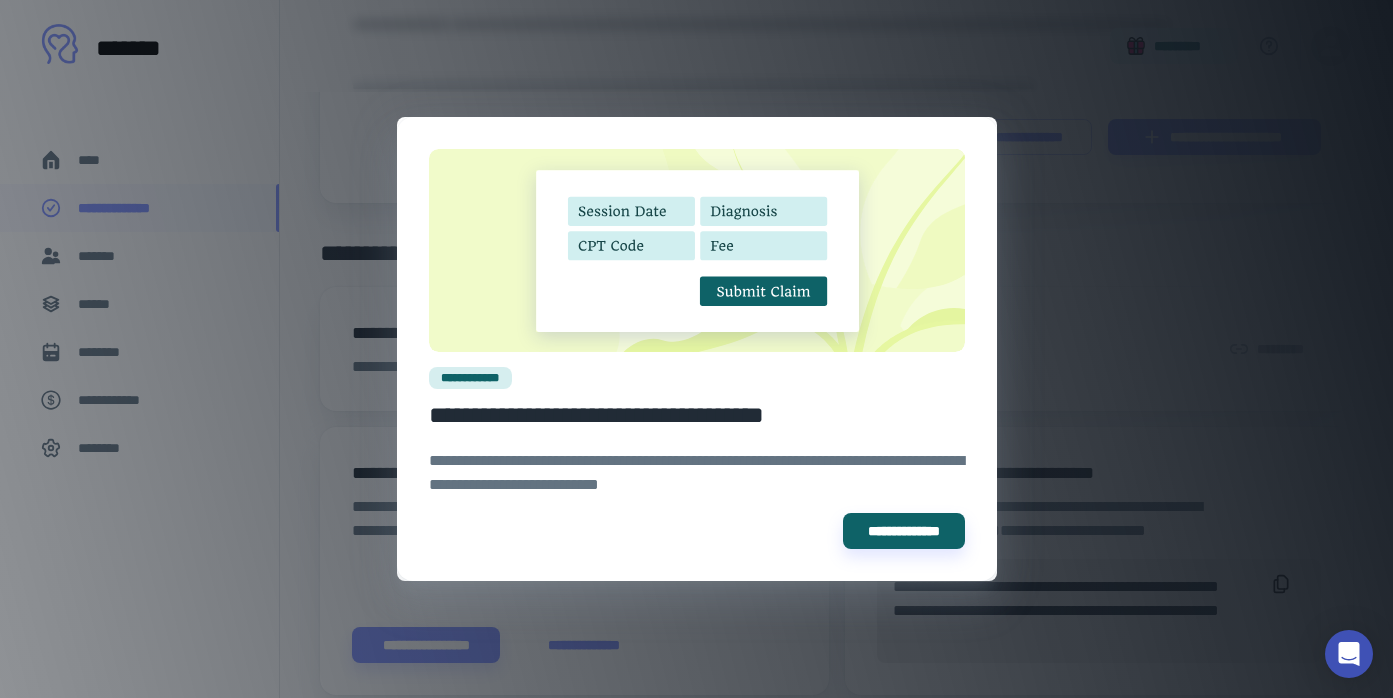click on "**********" at bounding box center [696, 349] 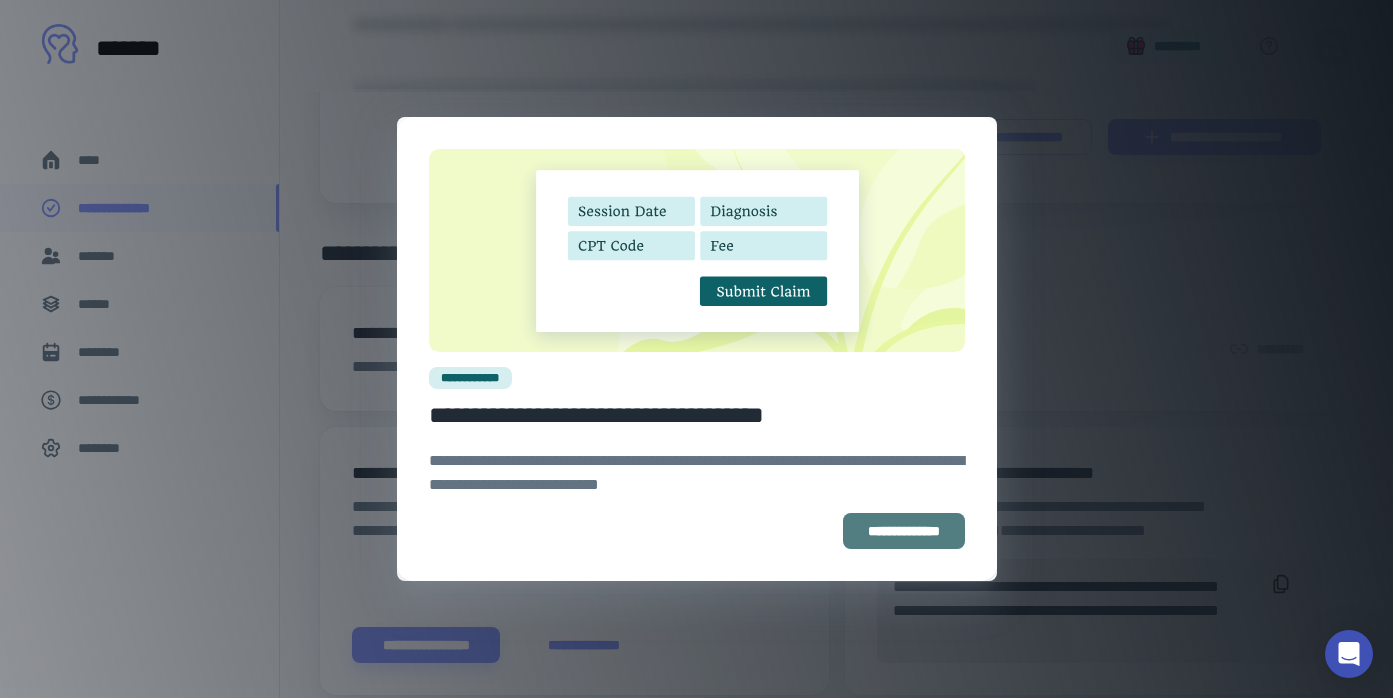click on "**********" at bounding box center (904, 531) 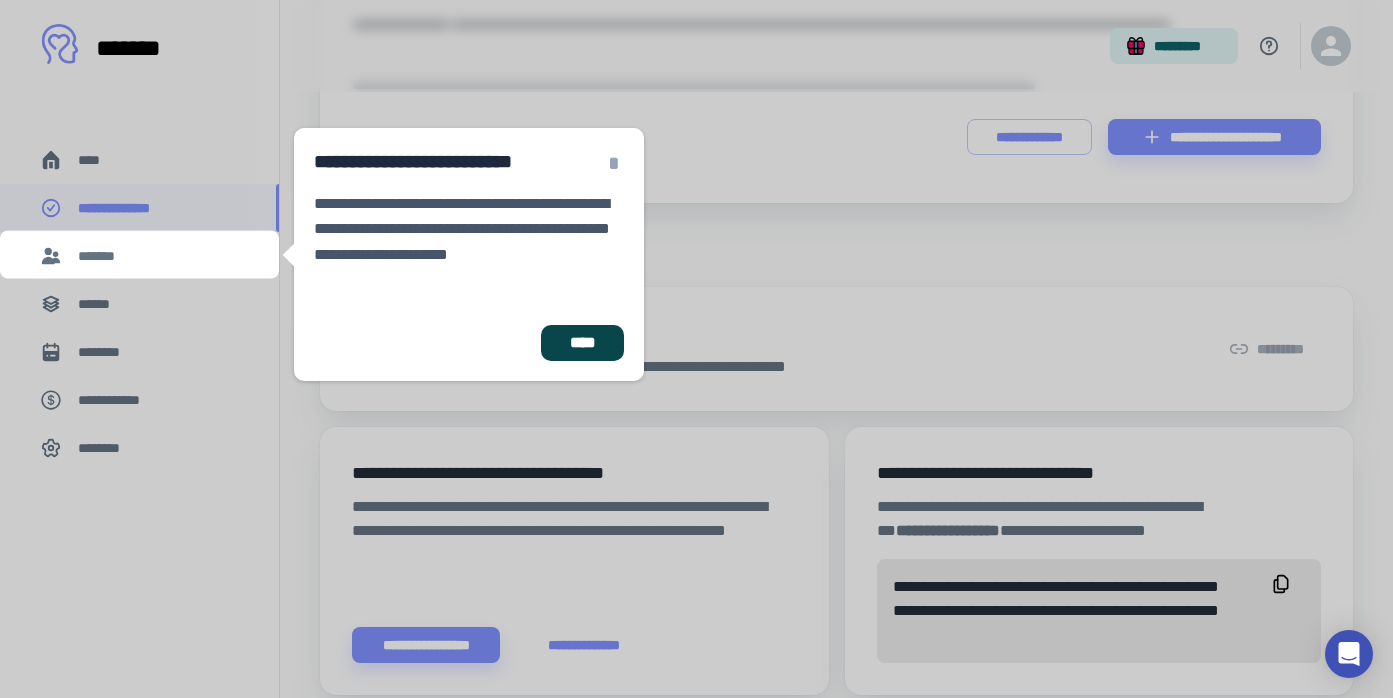 click on "****" at bounding box center [582, 343] 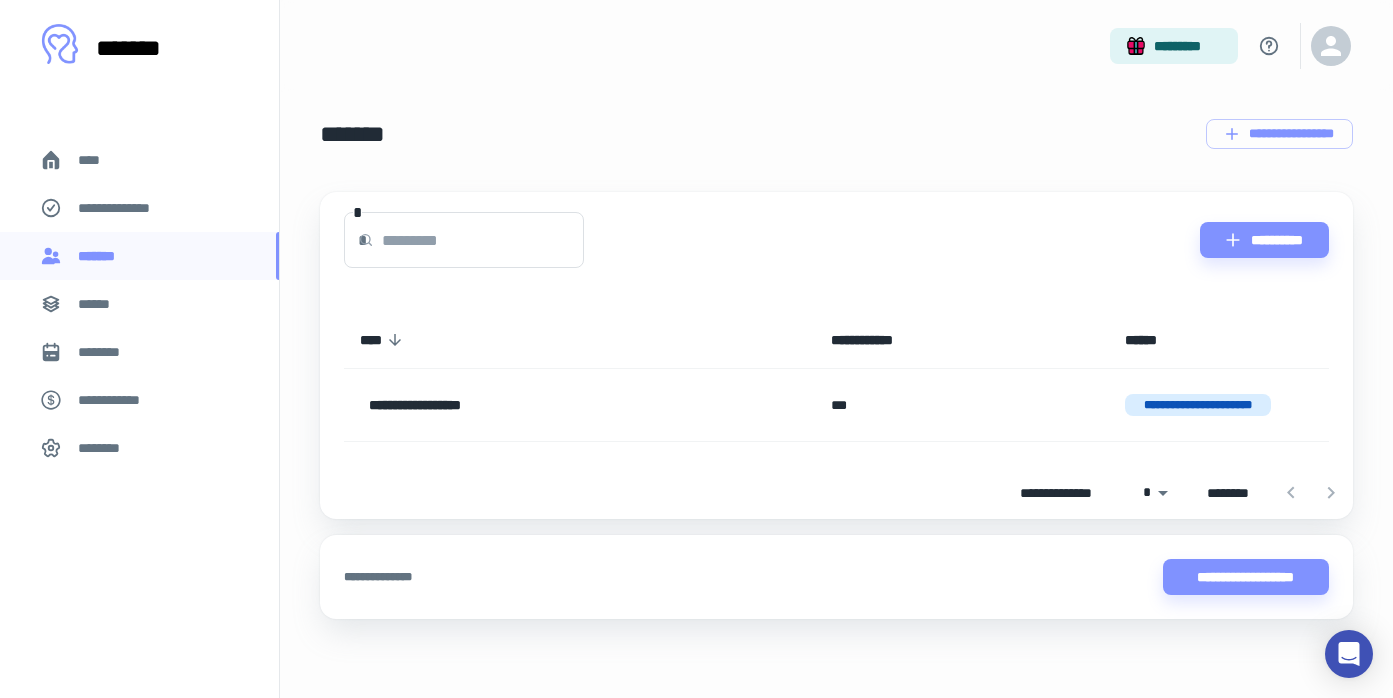 scroll, scrollTop: 1, scrollLeft: 0, axis: vertical 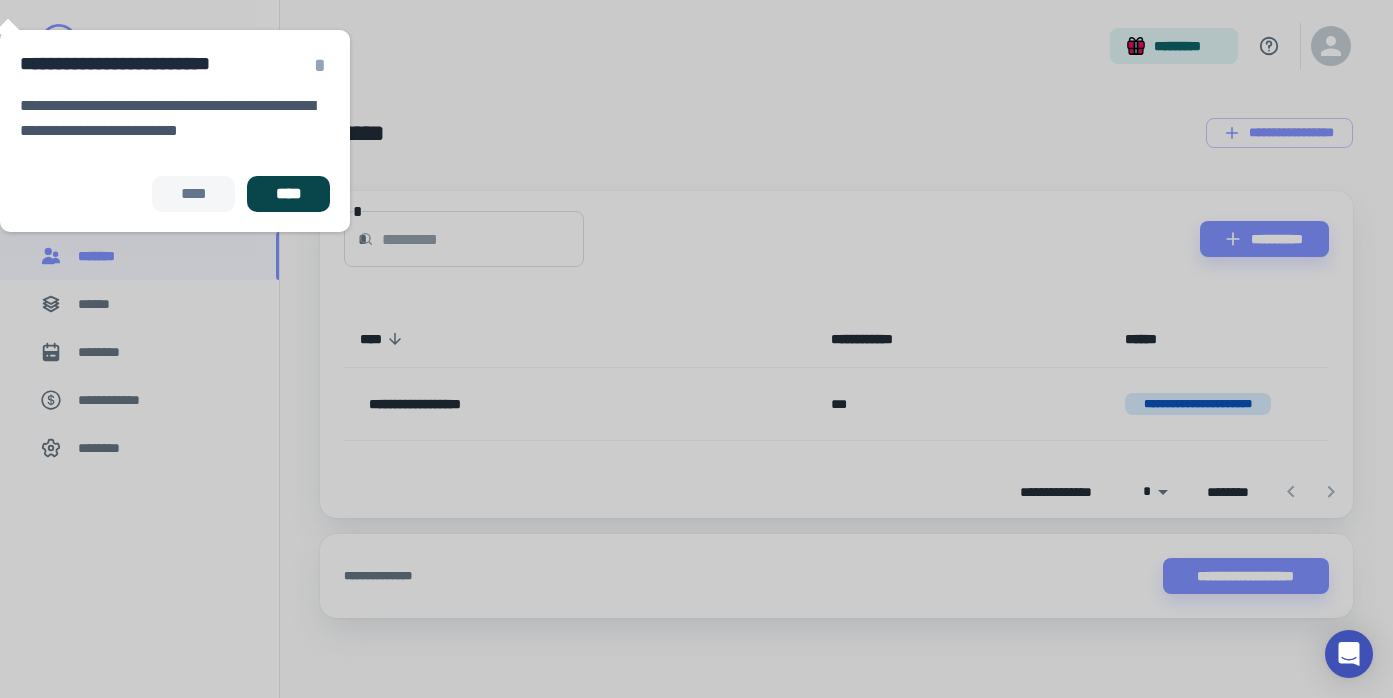 click on "****" at bounding box center (288, 194) 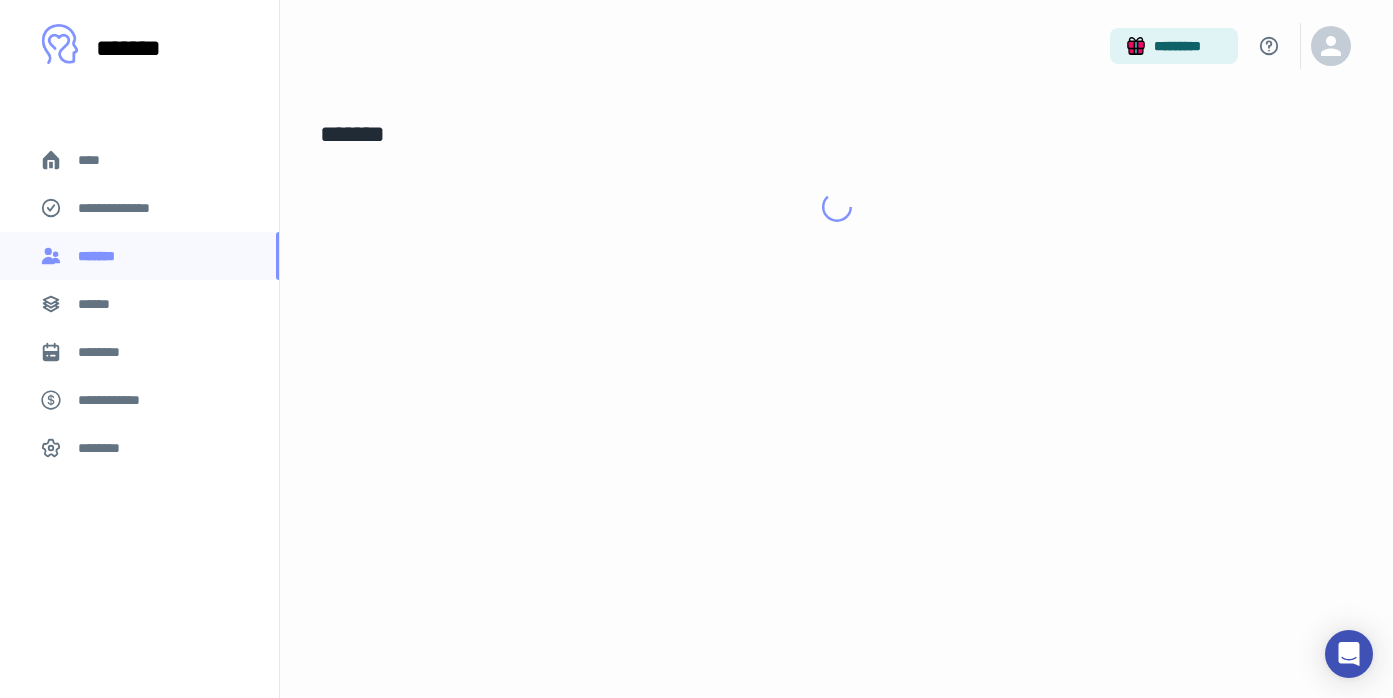 scroll, scrollTop: 0, scrollLeft: 0, axis: both 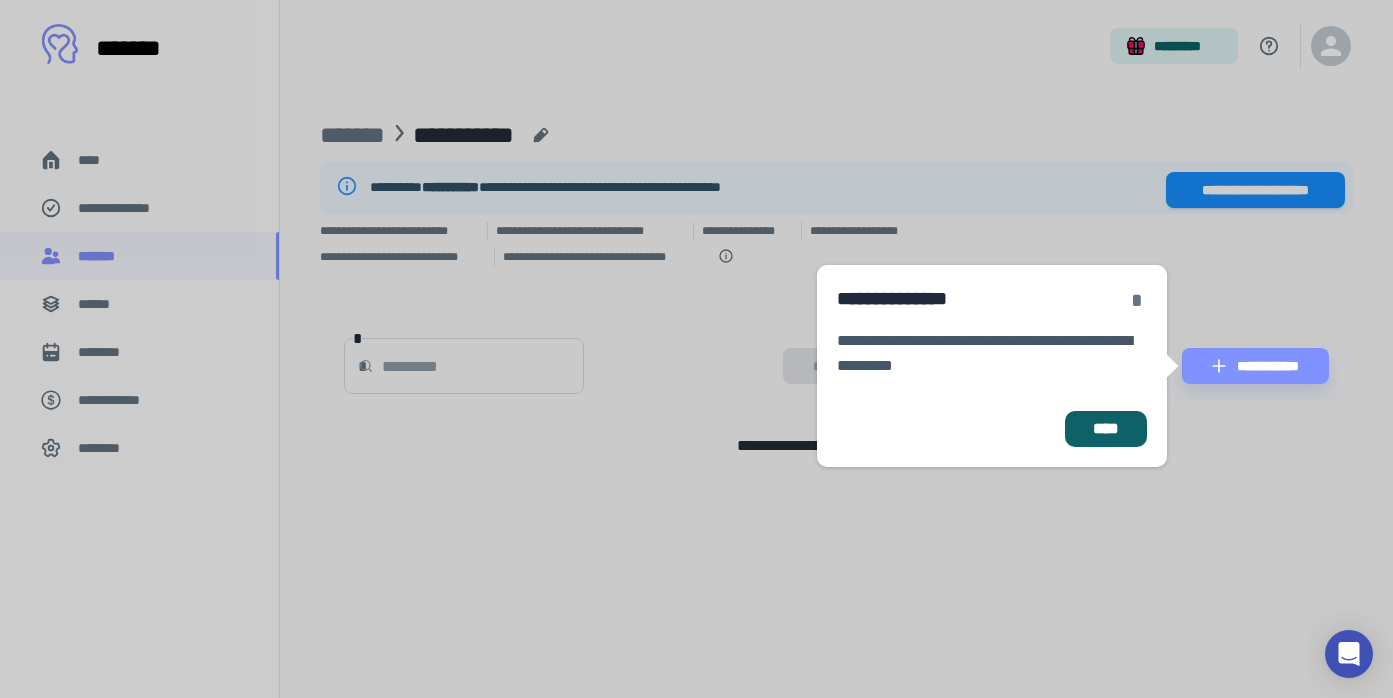 click on "*" at bounding box center (1137, 300) 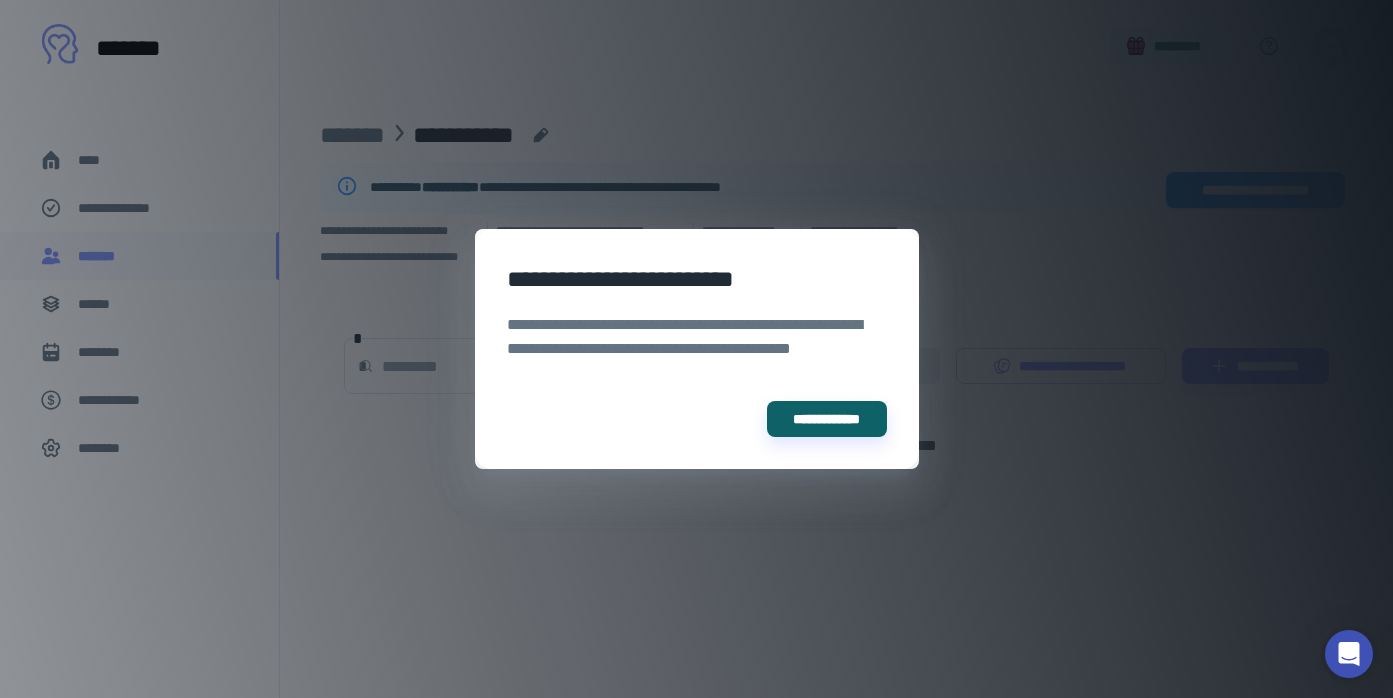 click on "**********" at bounding box center (696, 349) 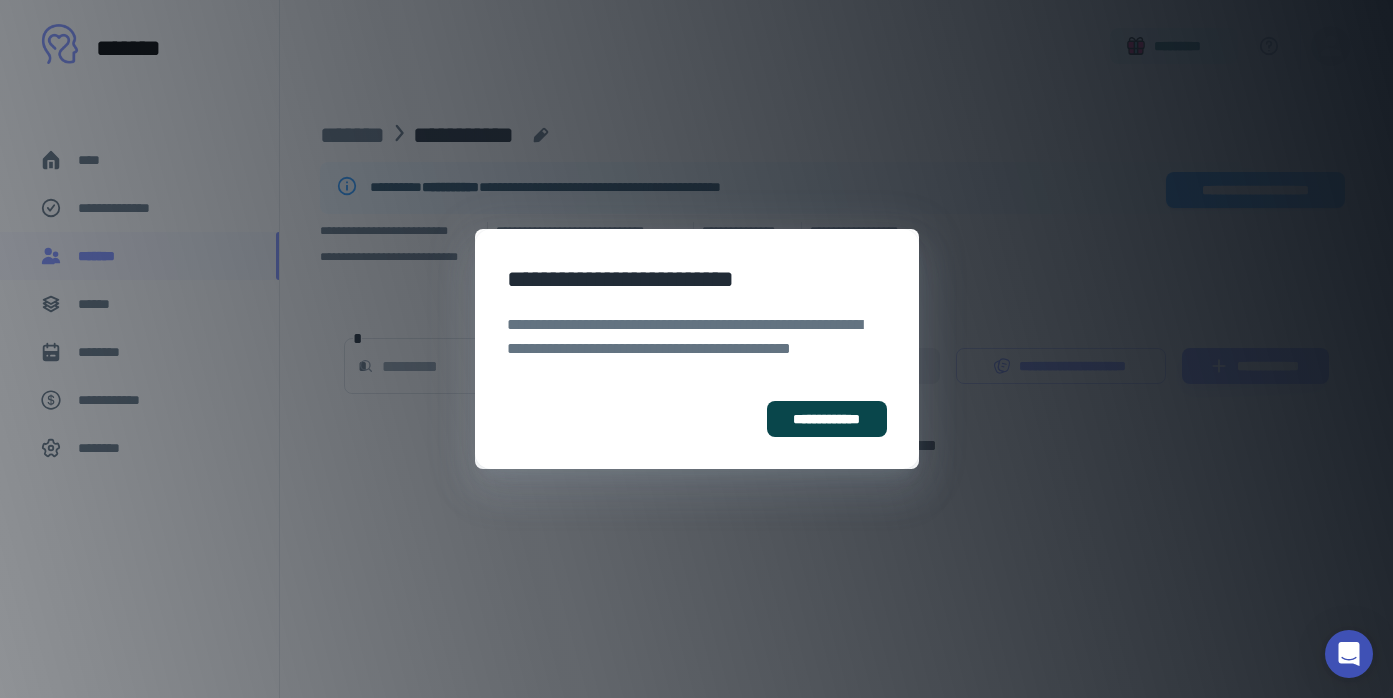 click on "**********" at bounding box center [826, 419] 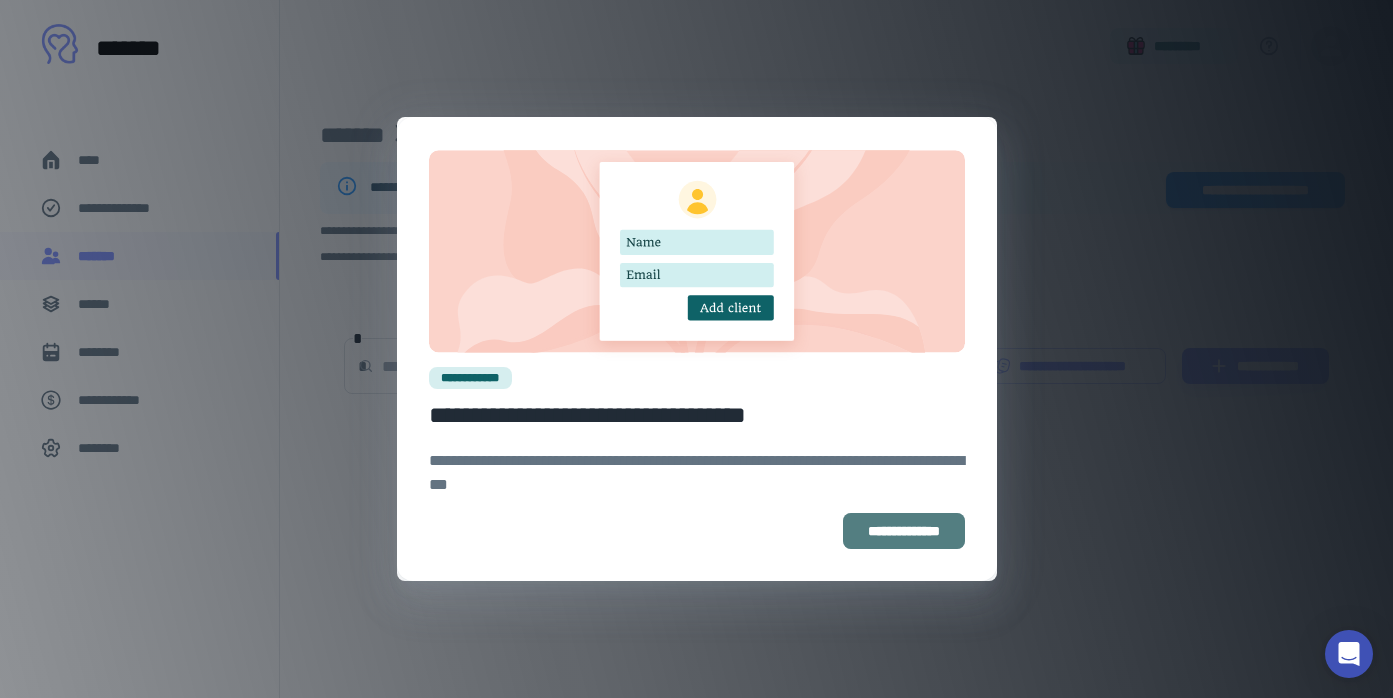 click on "**********" at bounding box center (904, 531) 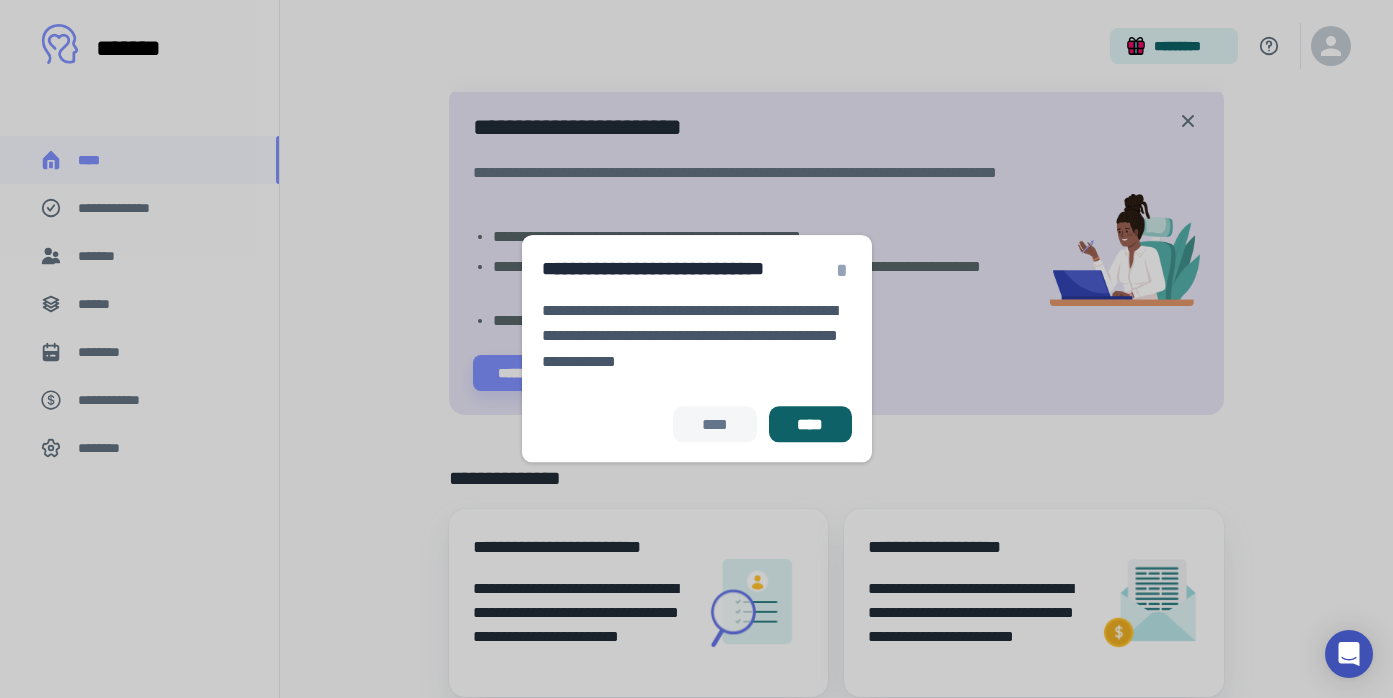 scroll, scrollTop: 81, scrollLeft: 0, axis: vertical 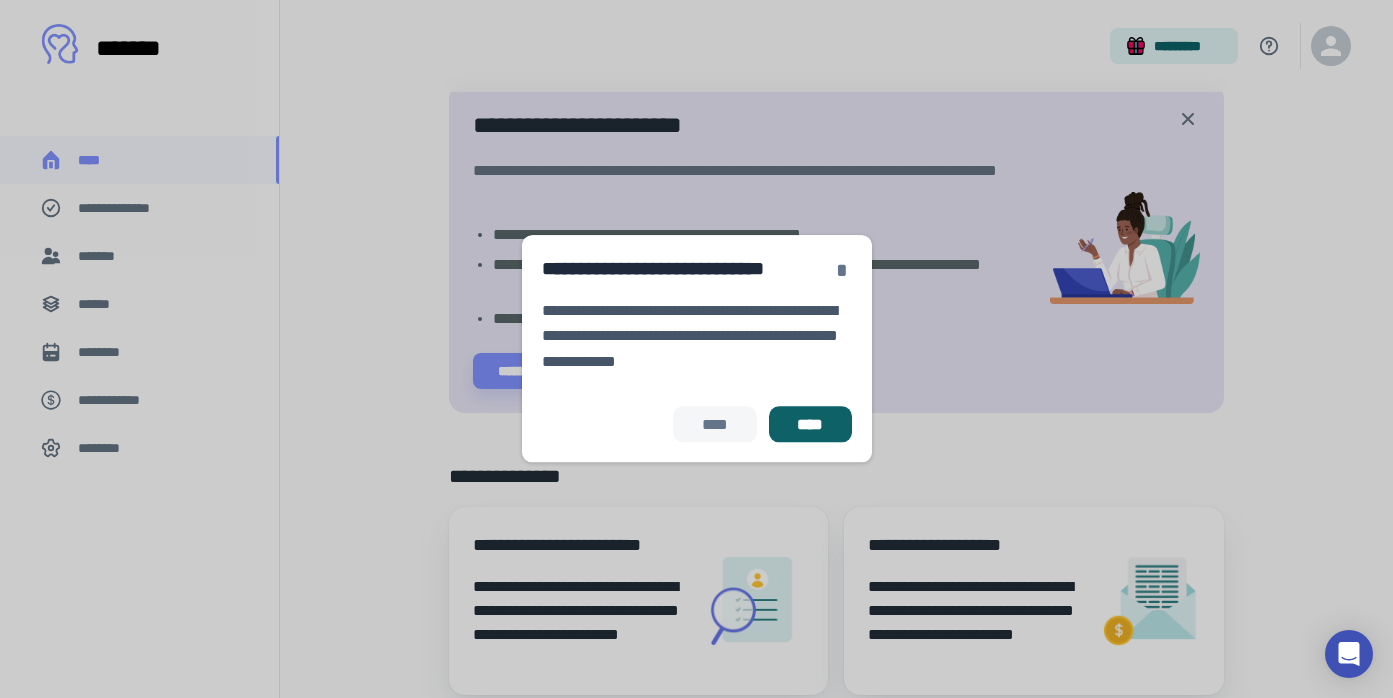 click on "*" at bounding box center [842, 270] 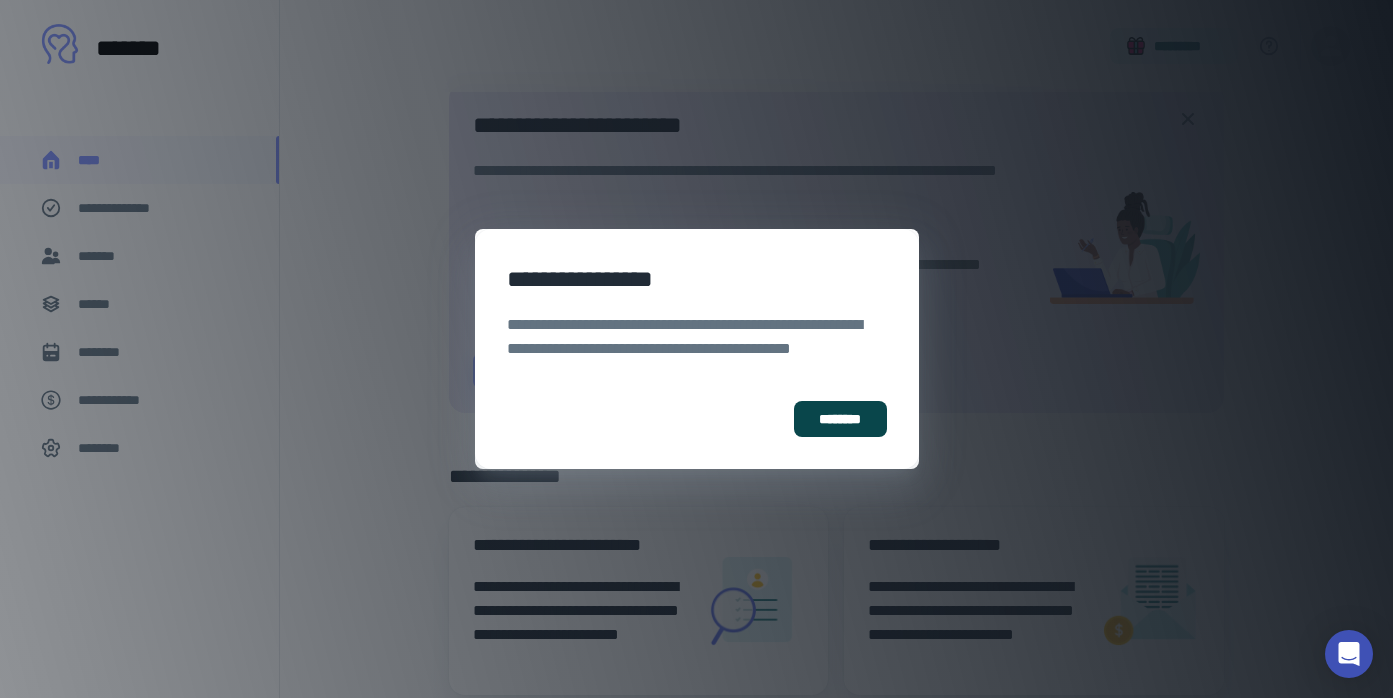 click on "********" at bounding box center [840, 419] 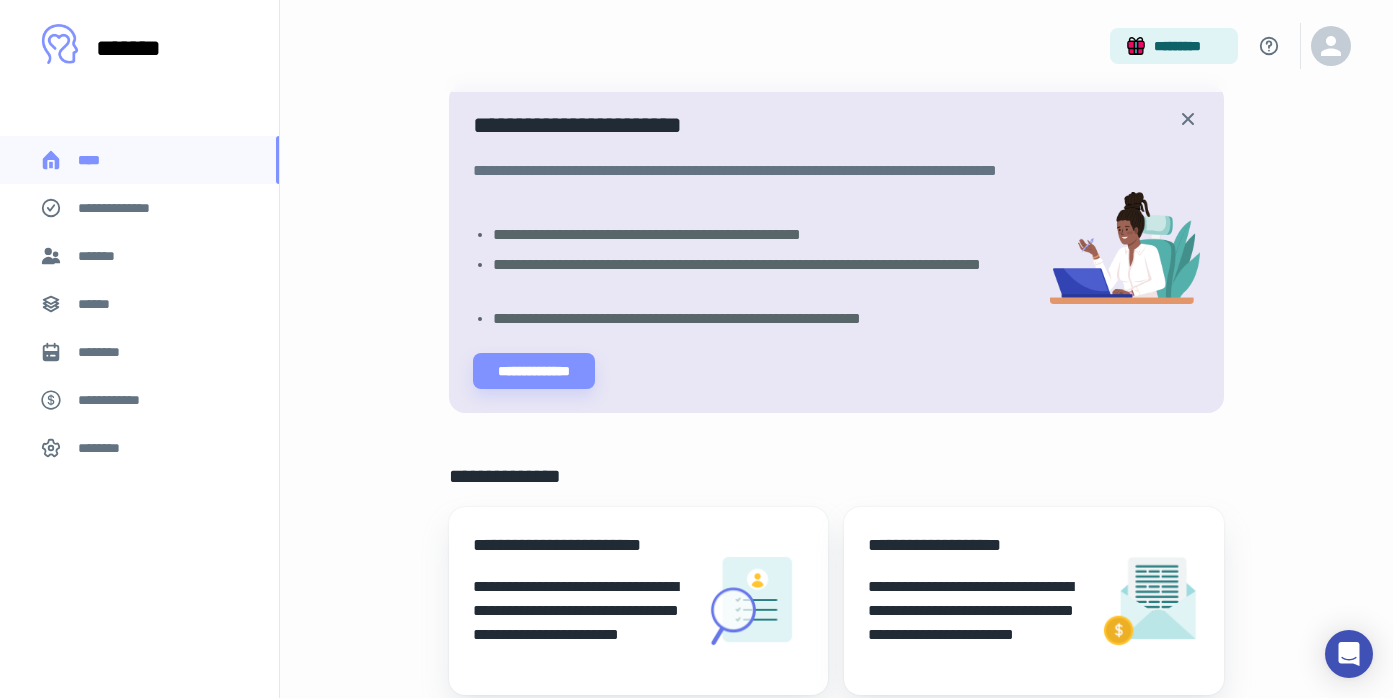 click on "**********" at bounding box center [127, 208] 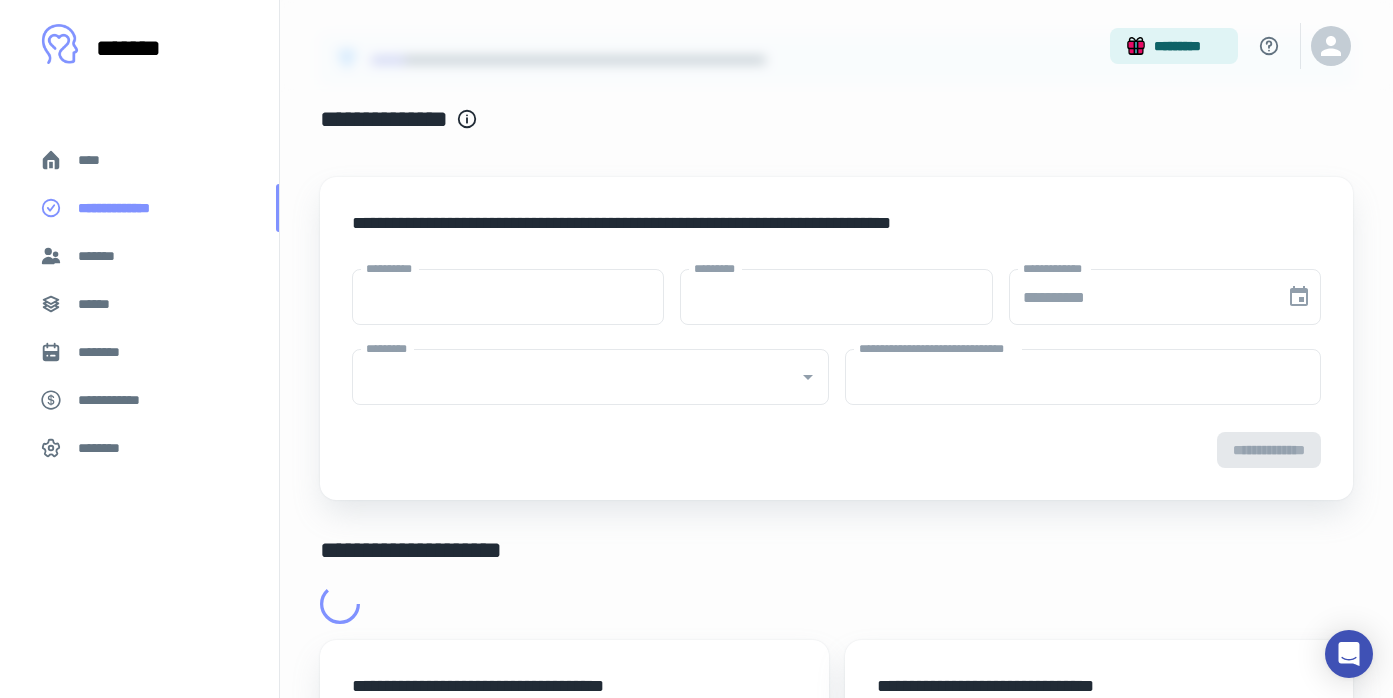 scroll, scrollTop: 0, scrollLeft: 0, axis: both 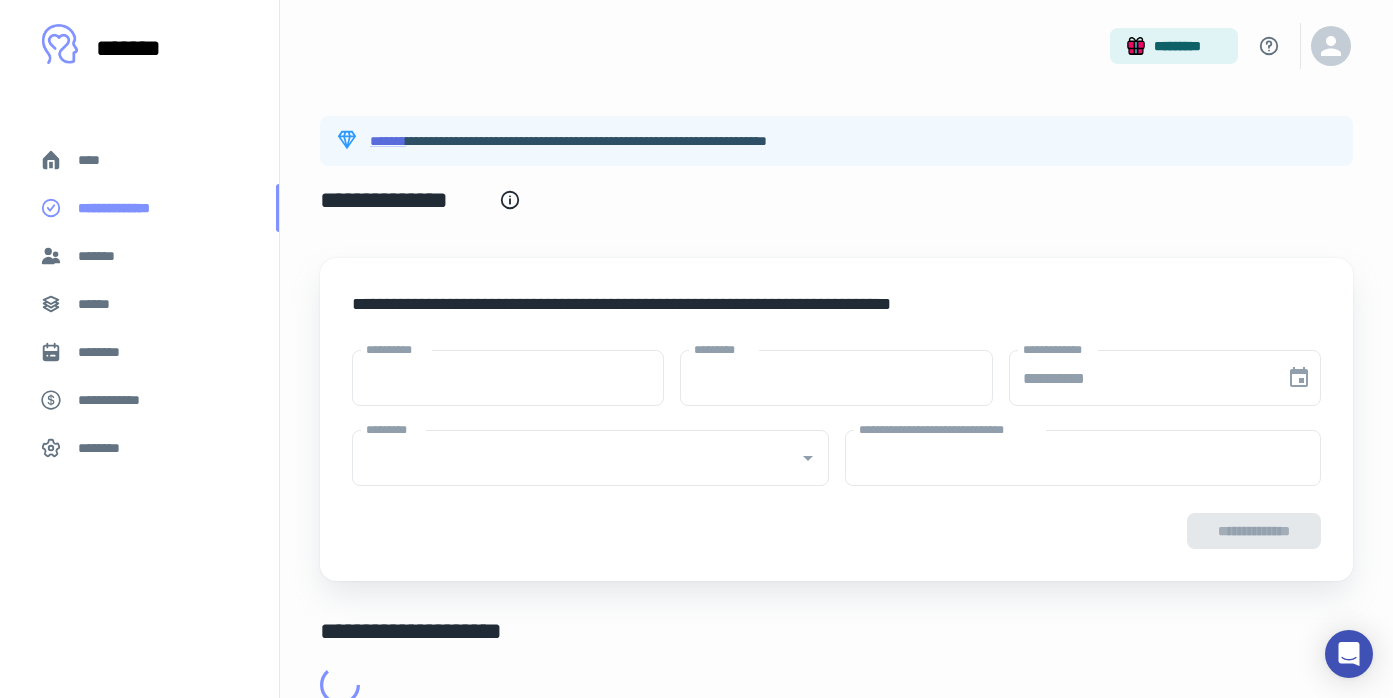 type on "****" 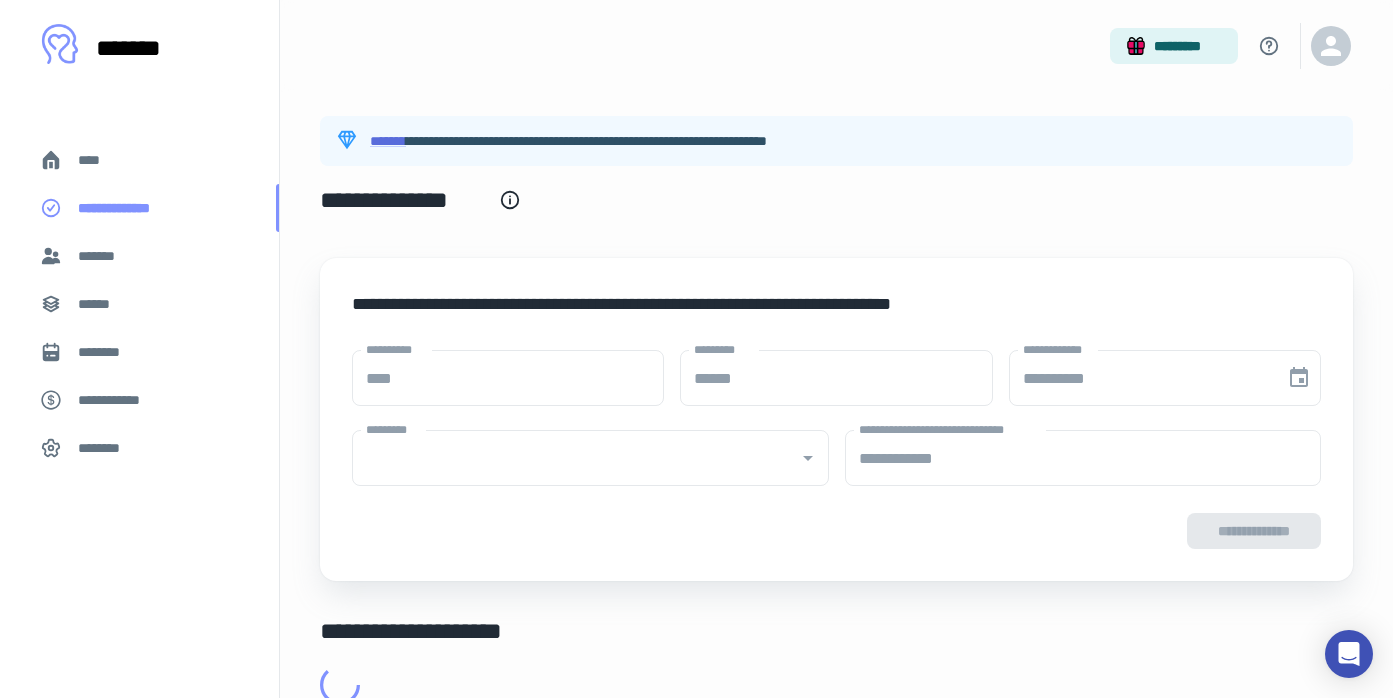 type on "**********" 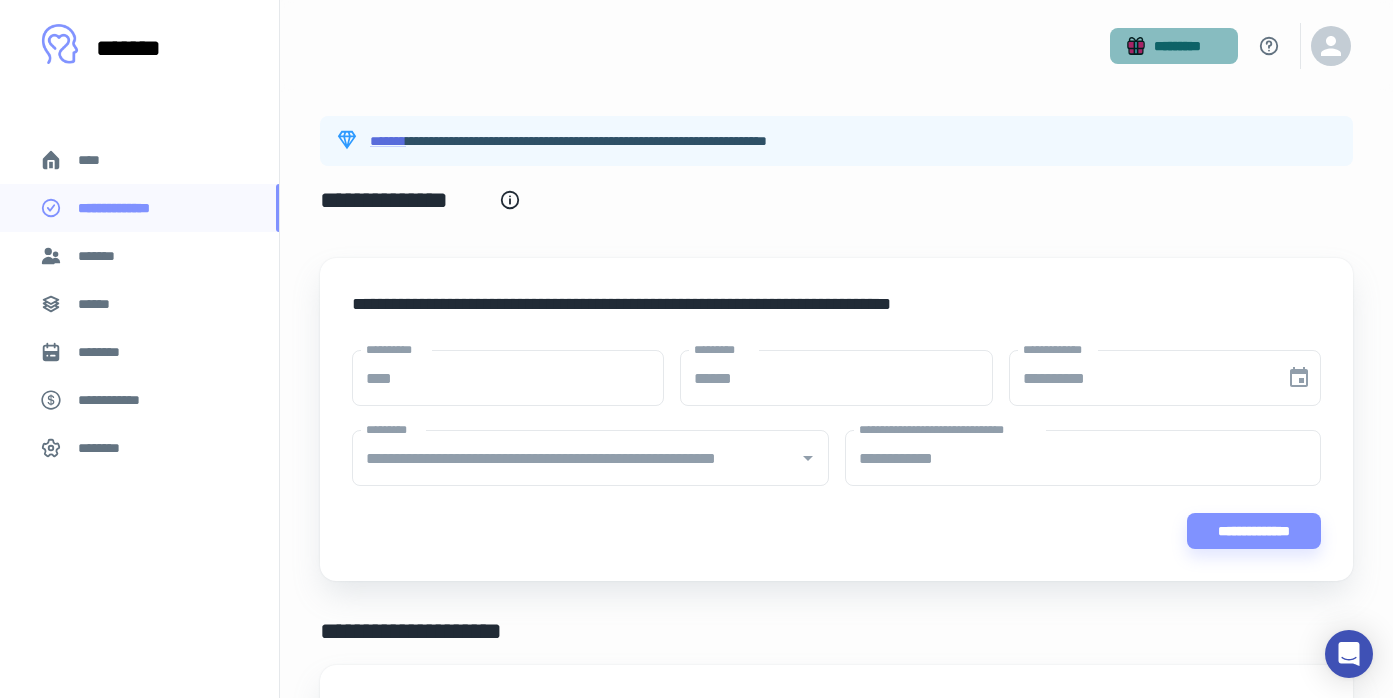 click on "*********" at bounding box center [1174, 46] 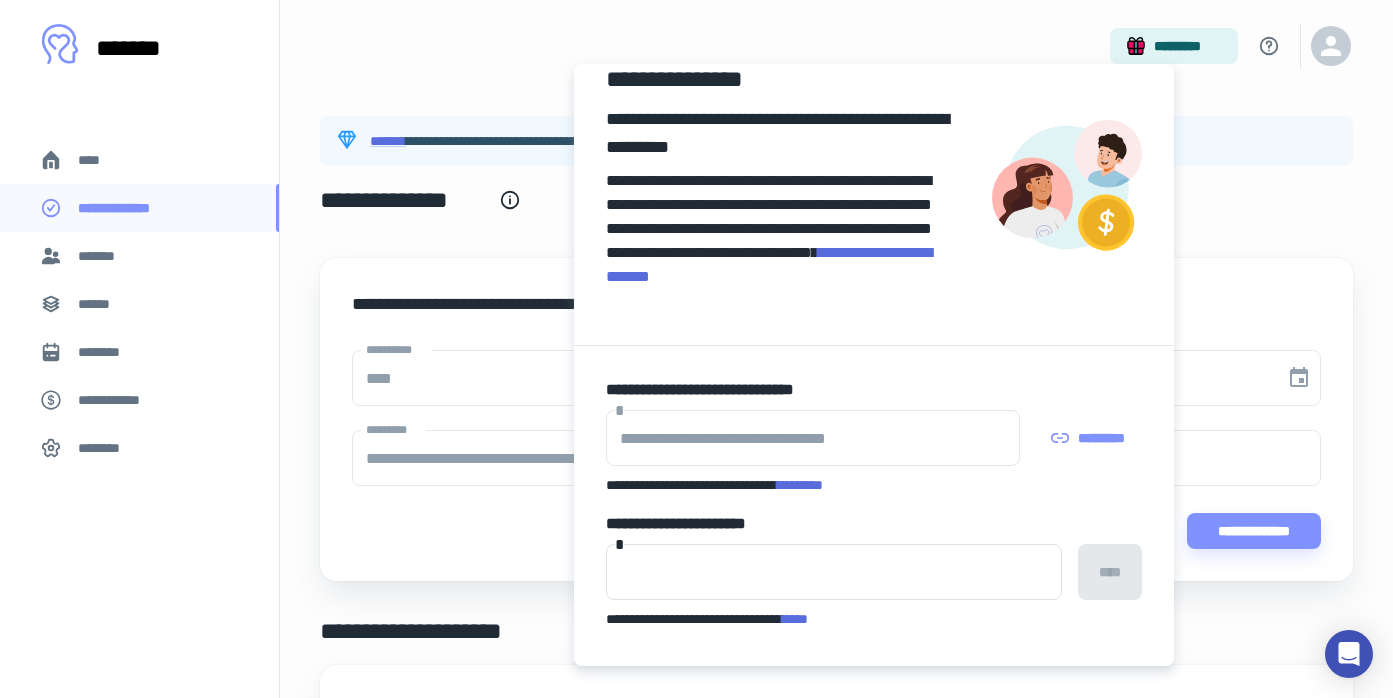 scroll, scrollTop: 47, scrollLeft: 0, axis: vertical 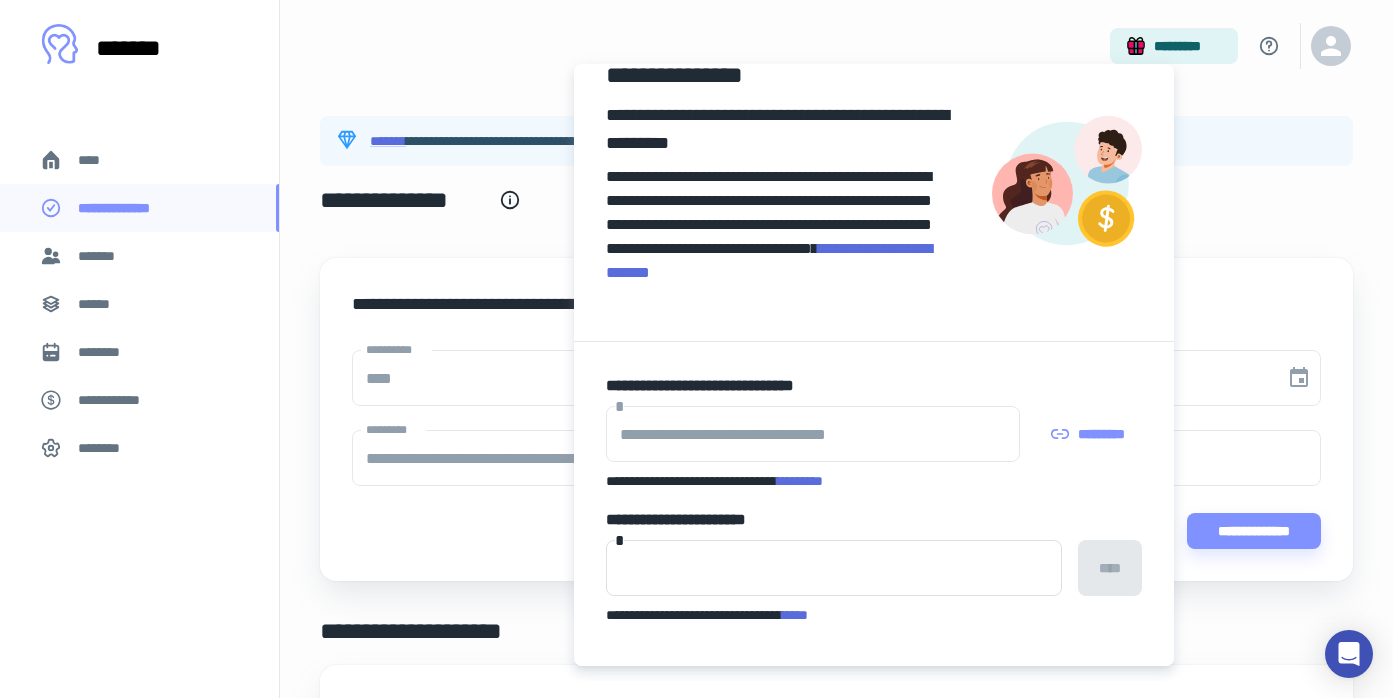 click on "*********" at bounding box center [1089, 434] 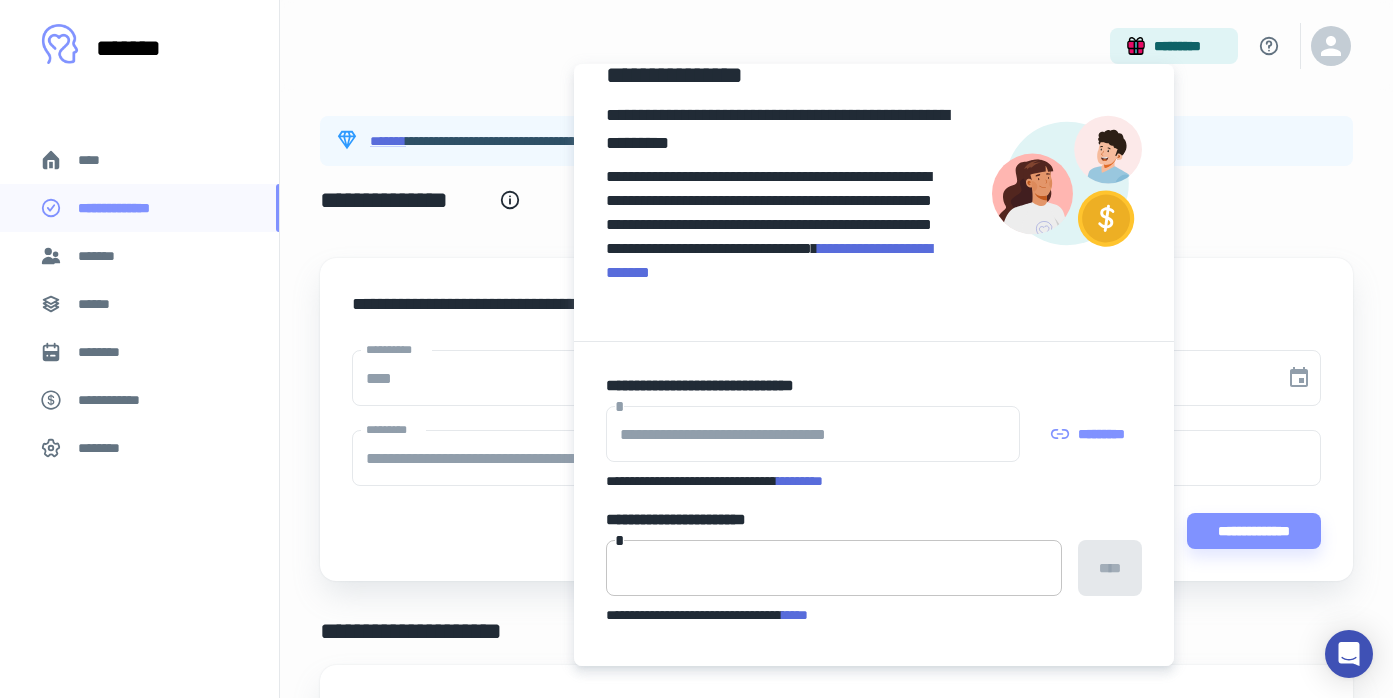 click at bounding box center [834, 568] 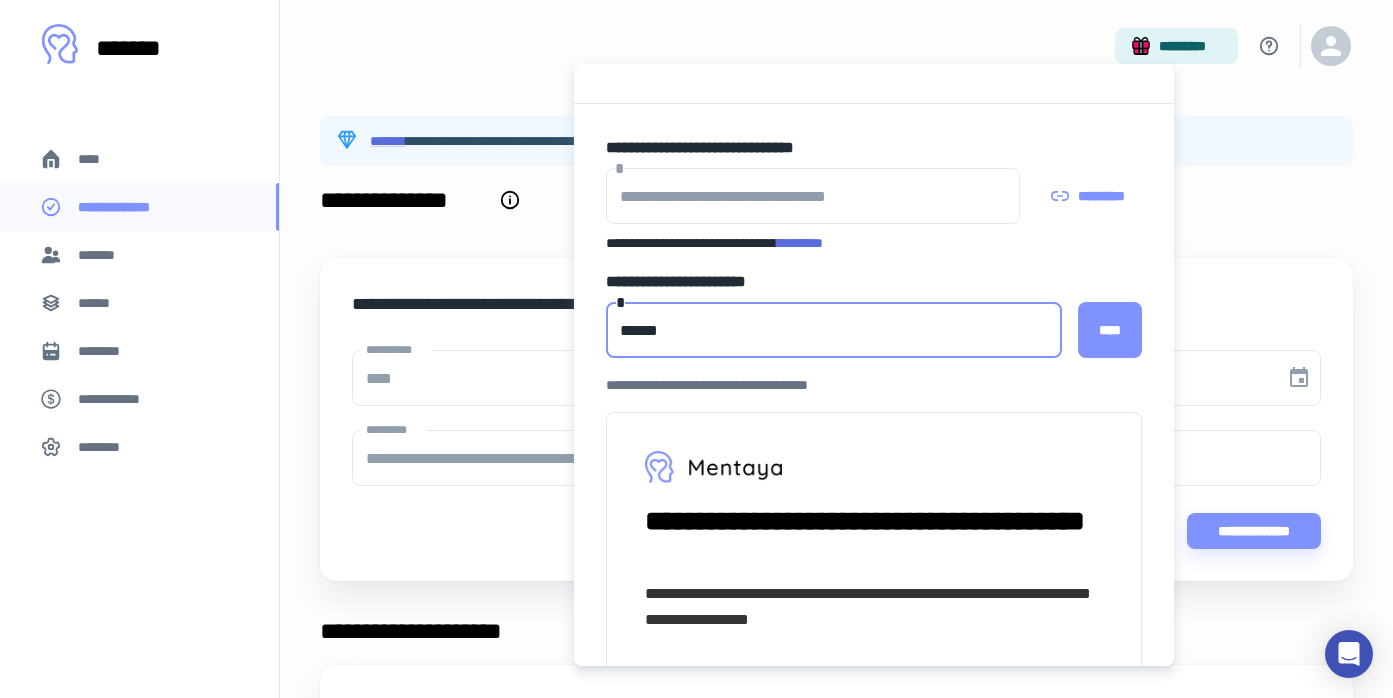 scroll, scrollTop: 0, scrollLeft: 0, axis: both 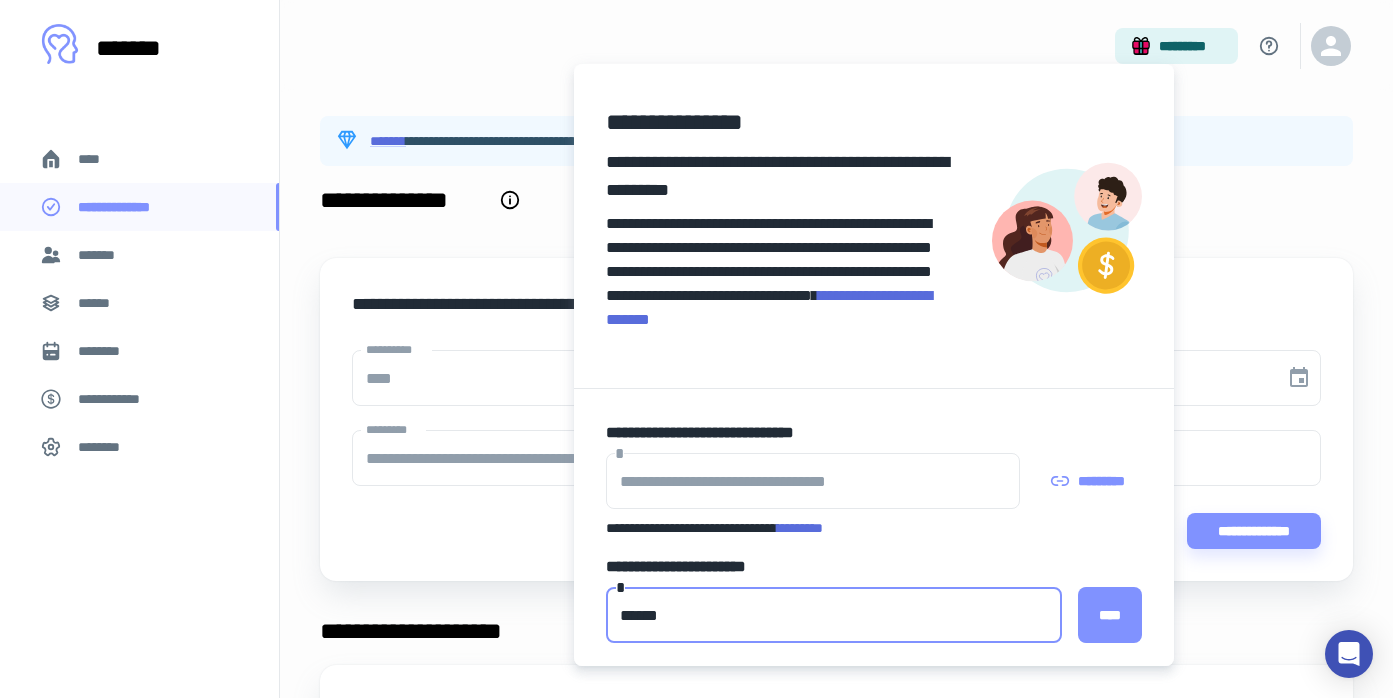 type on "******" 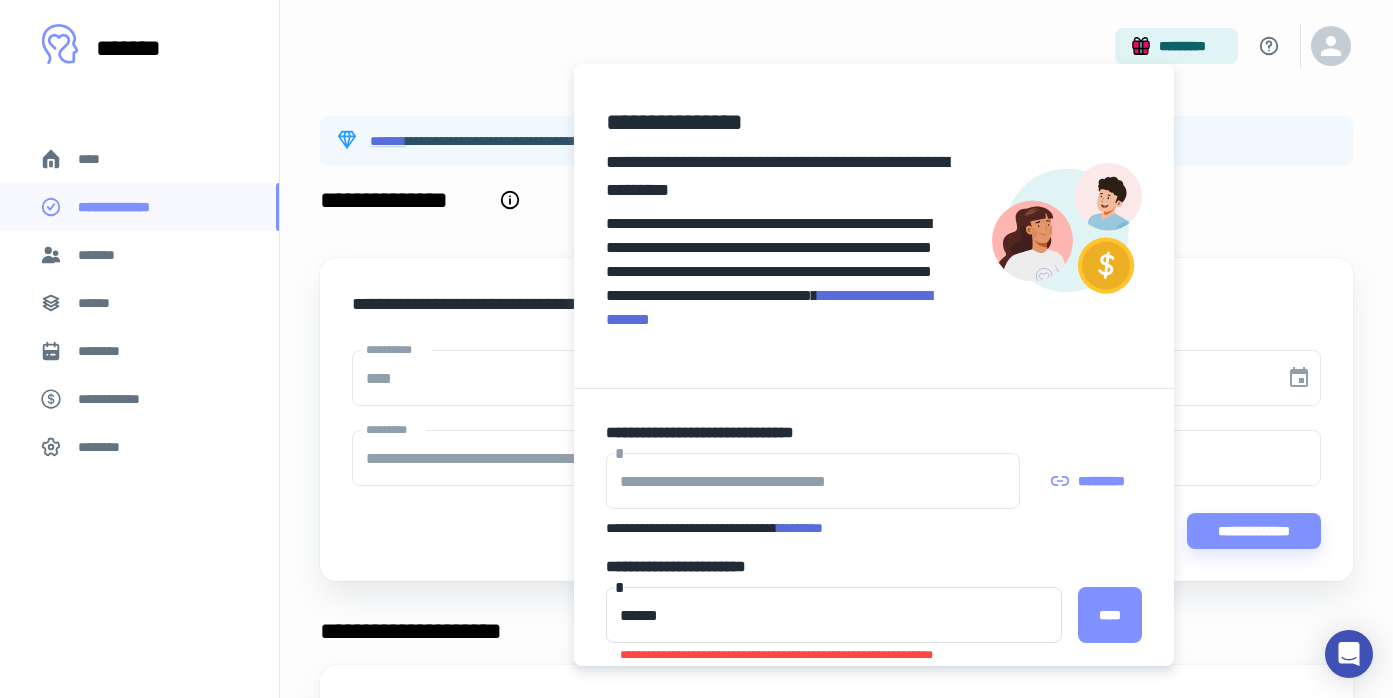 click at bounding box center (696, 349) 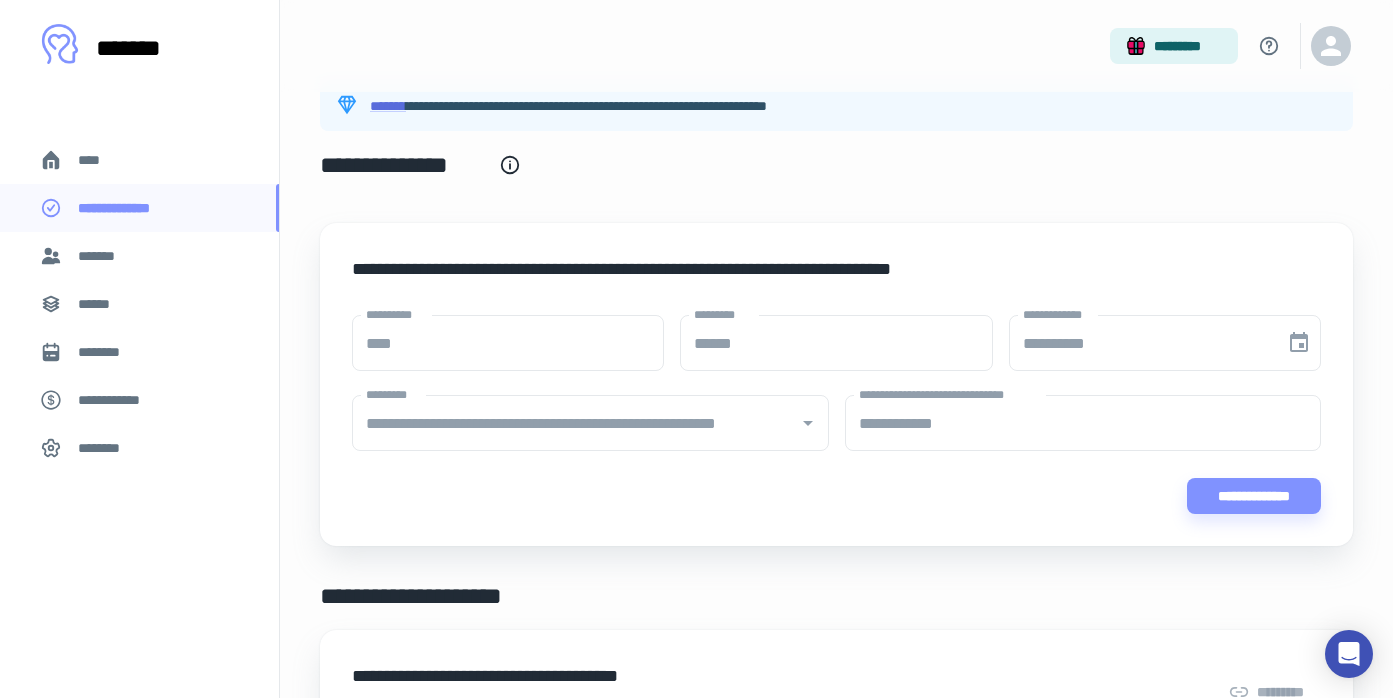 scroll, scrollTop: 0, scrollLeft: 0, axis: both 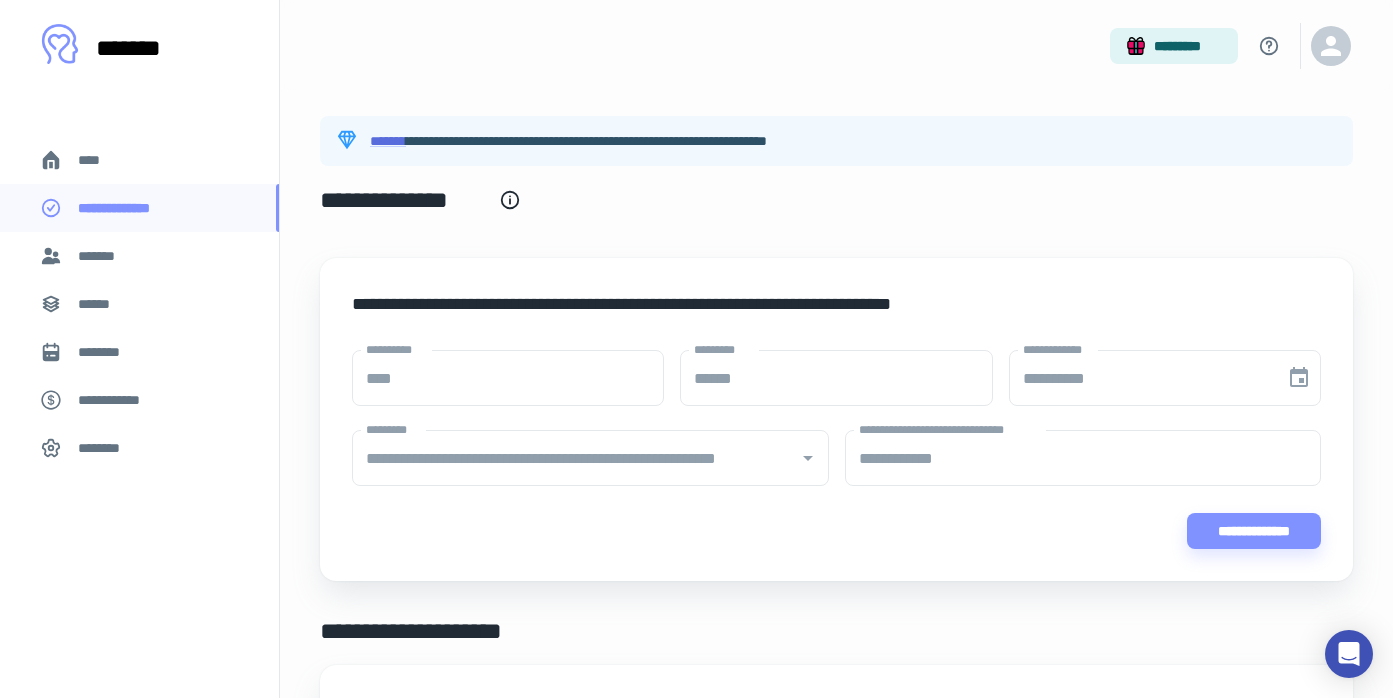 click on "*******" at bounding box center [139, 256] 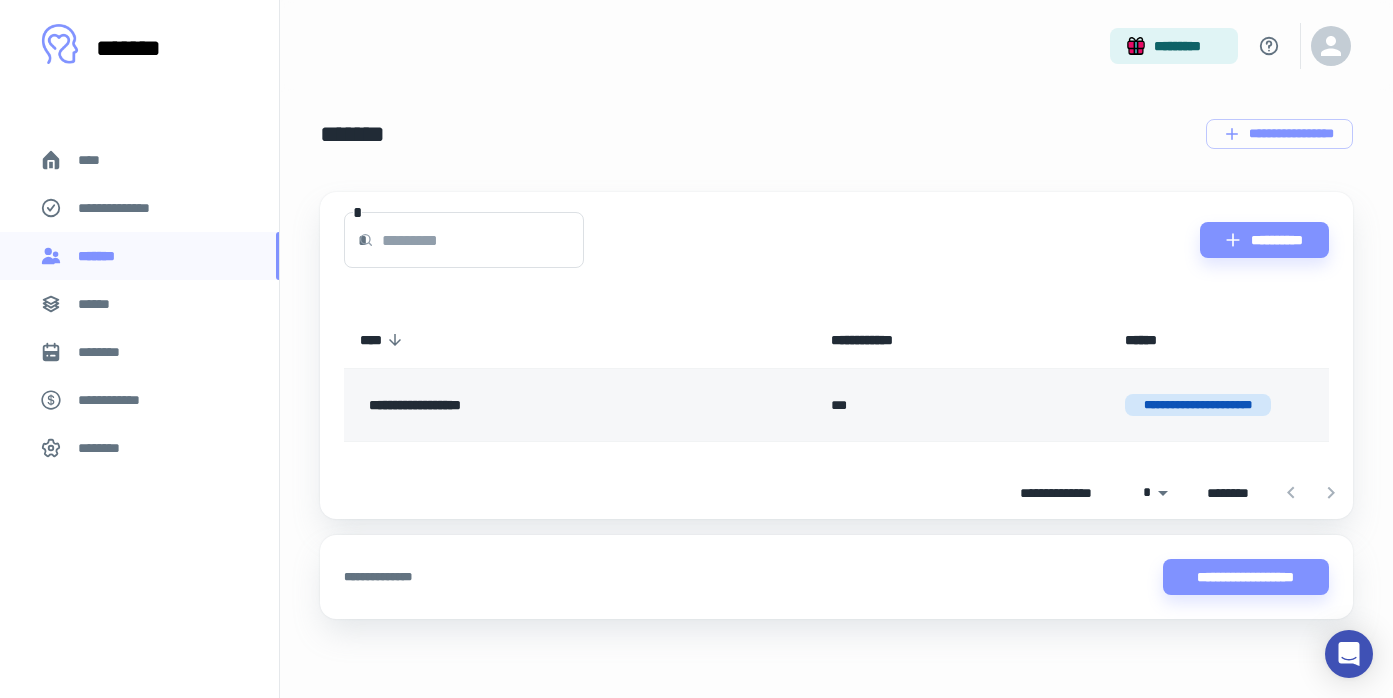 click on "**********" at bounding box center (534, 405) 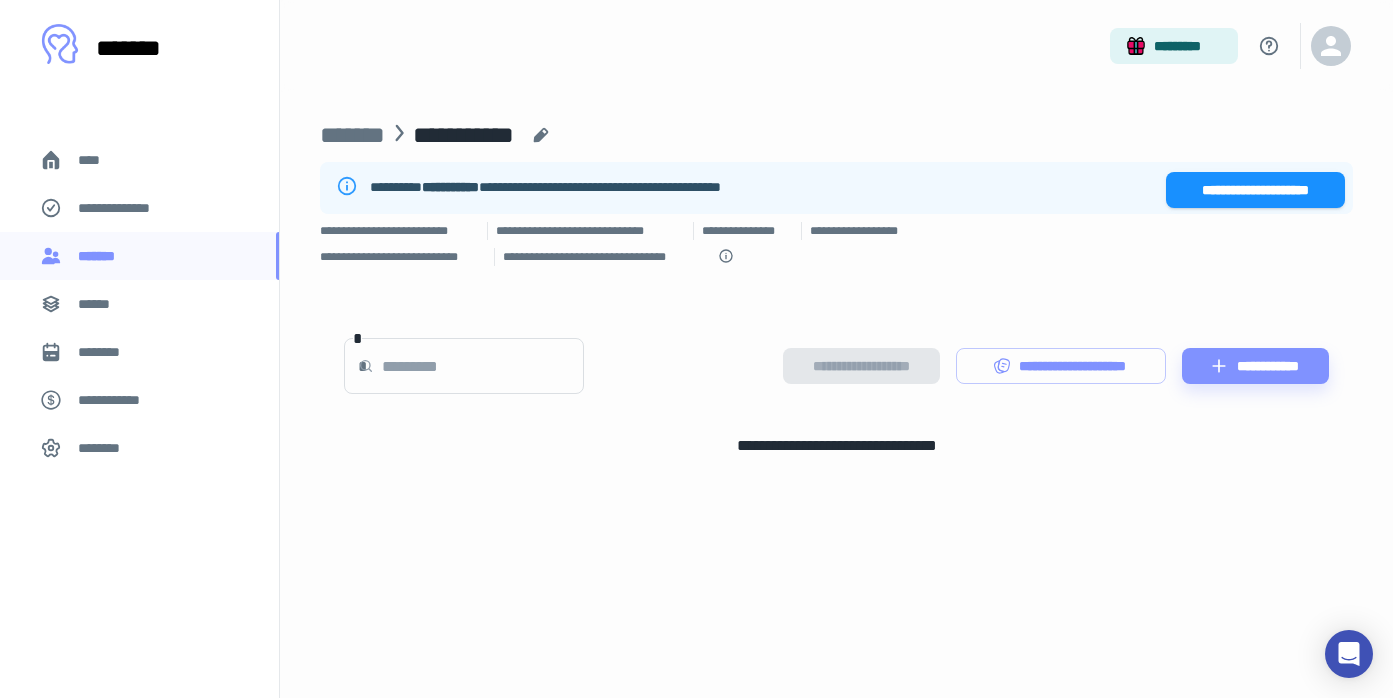 click on "*******" at bounding box center [149, 48] 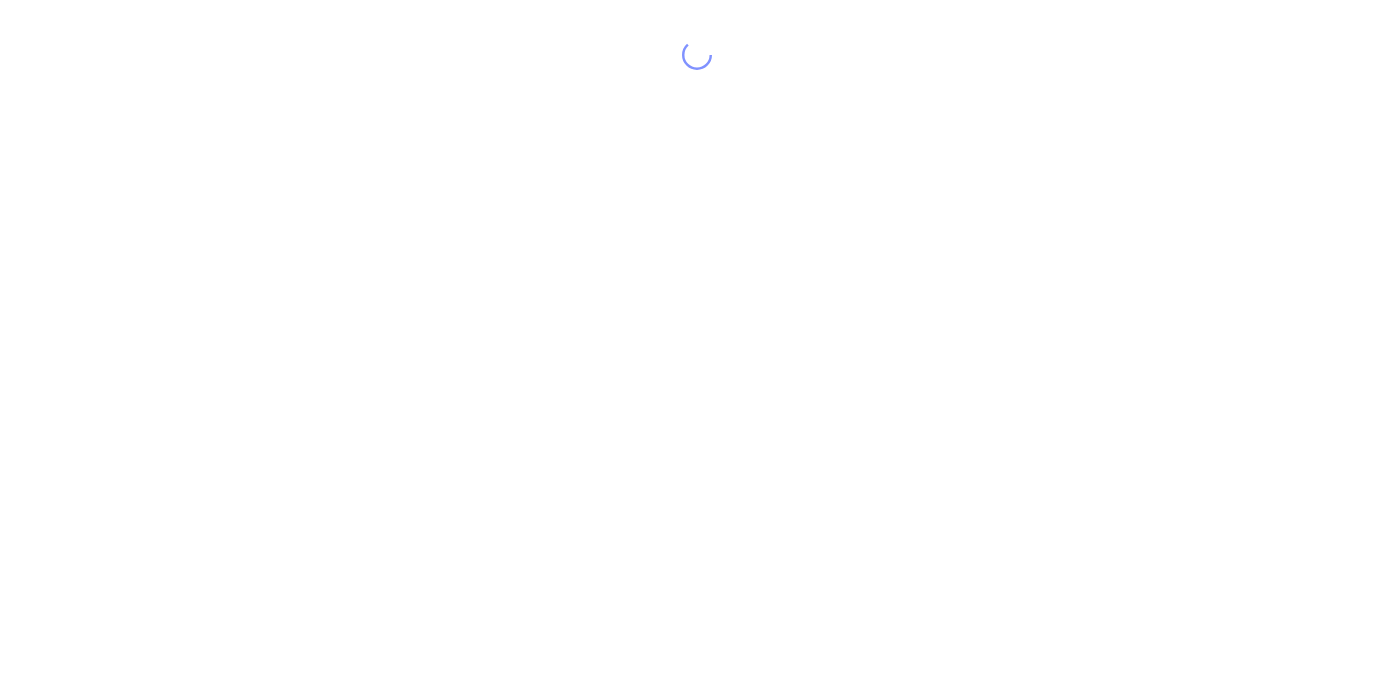 scroll, scrollTop: 0, scrollLeft: 0, axis: both 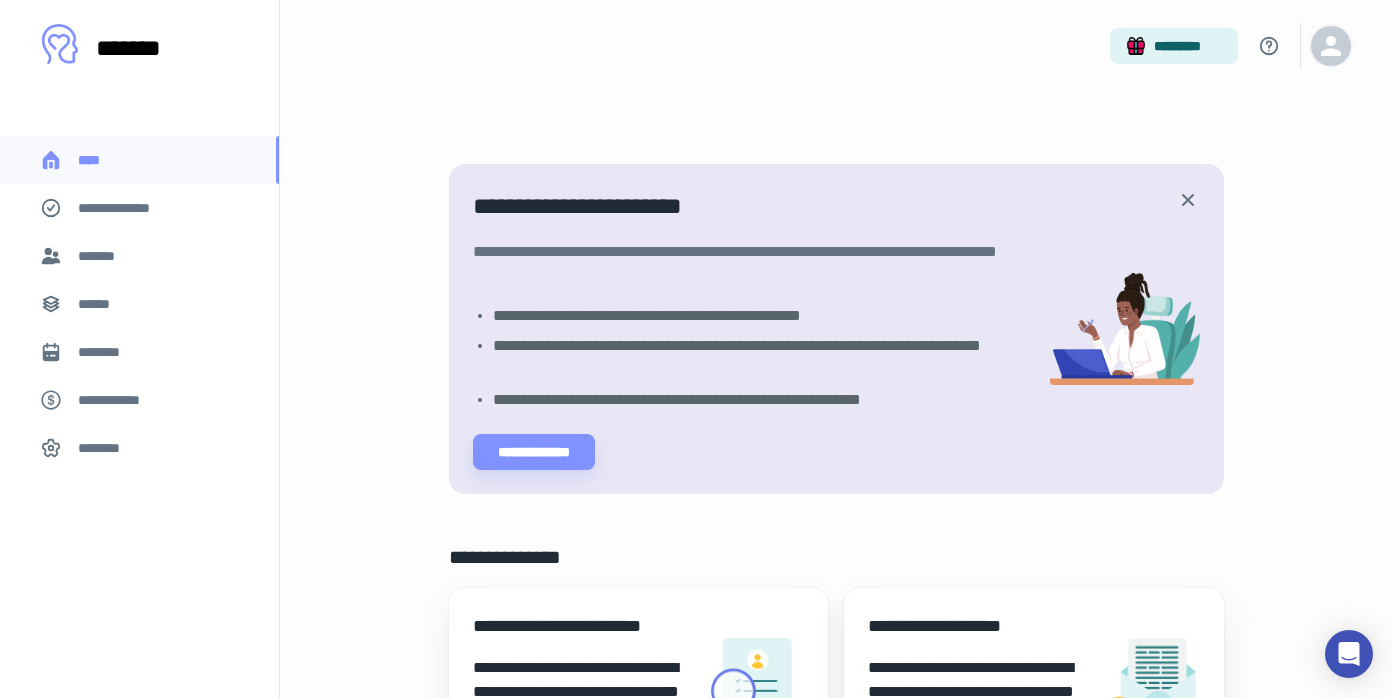 click 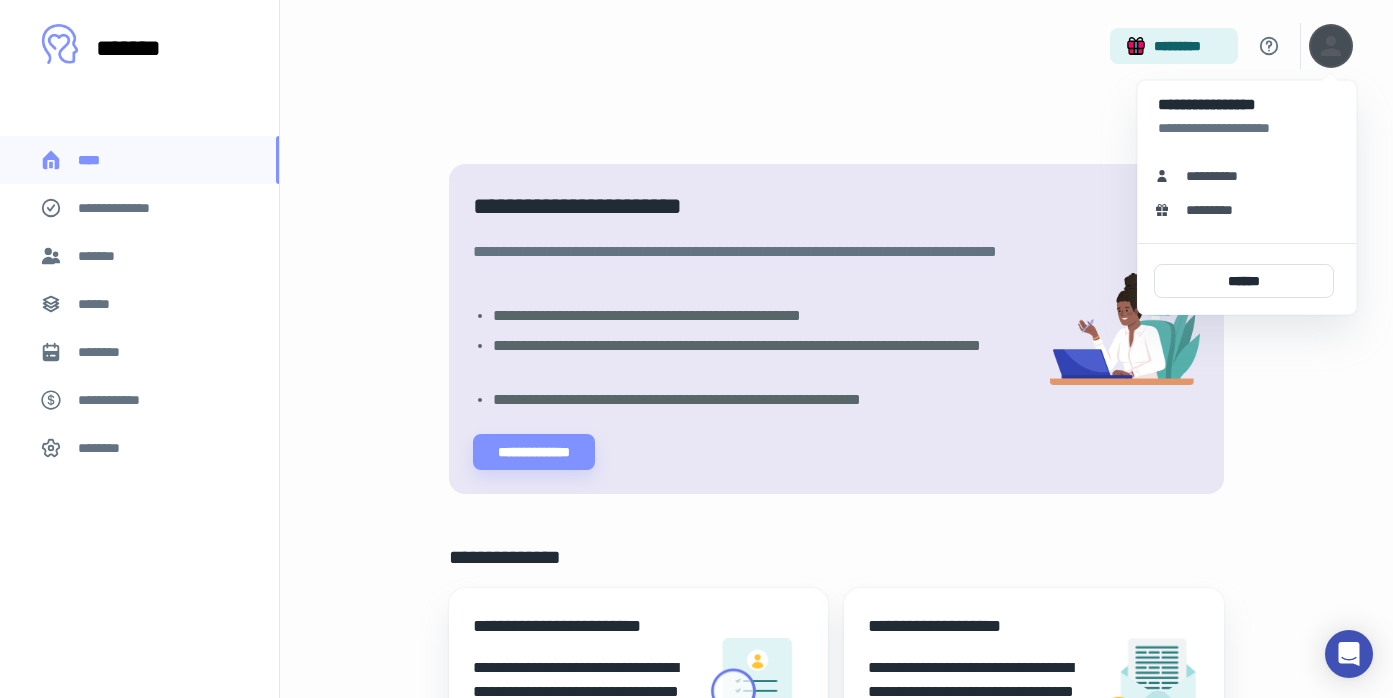 click at bounding box center (696, 349) 